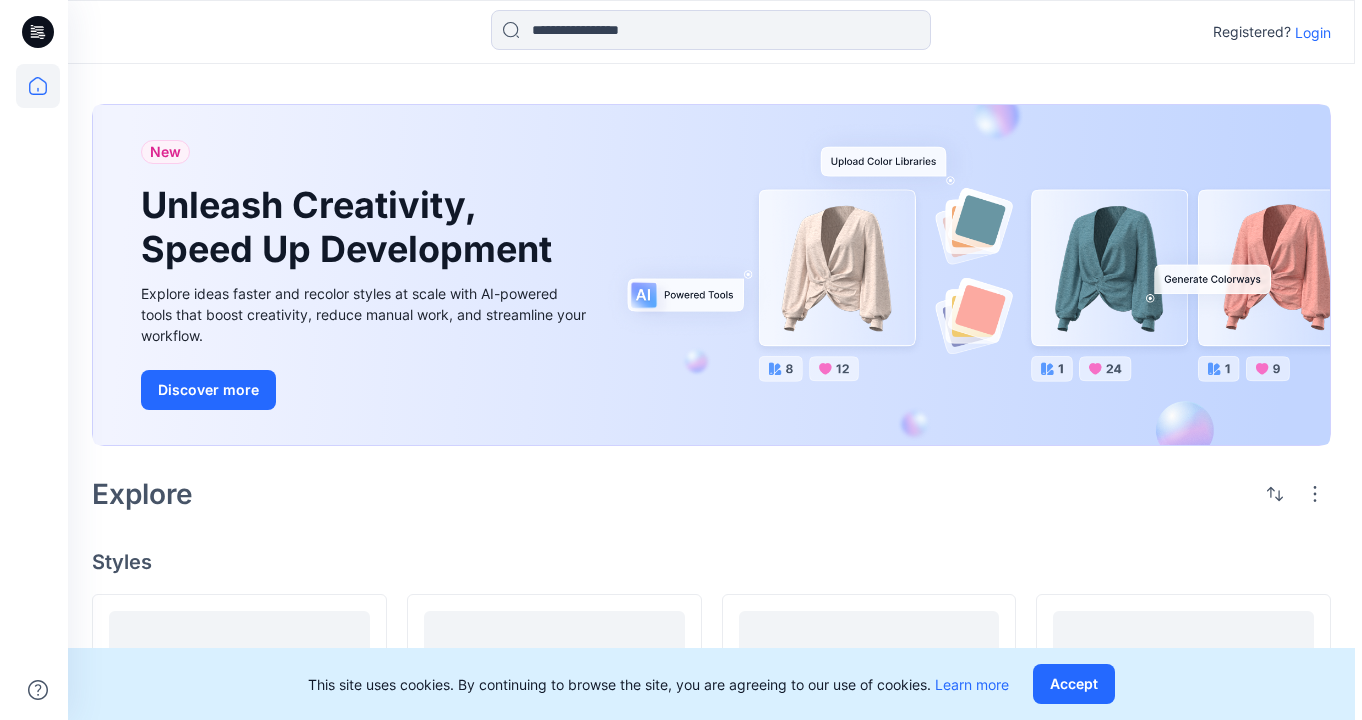scroll, scrollTop: 0, scrollLeft: 0, axis: both 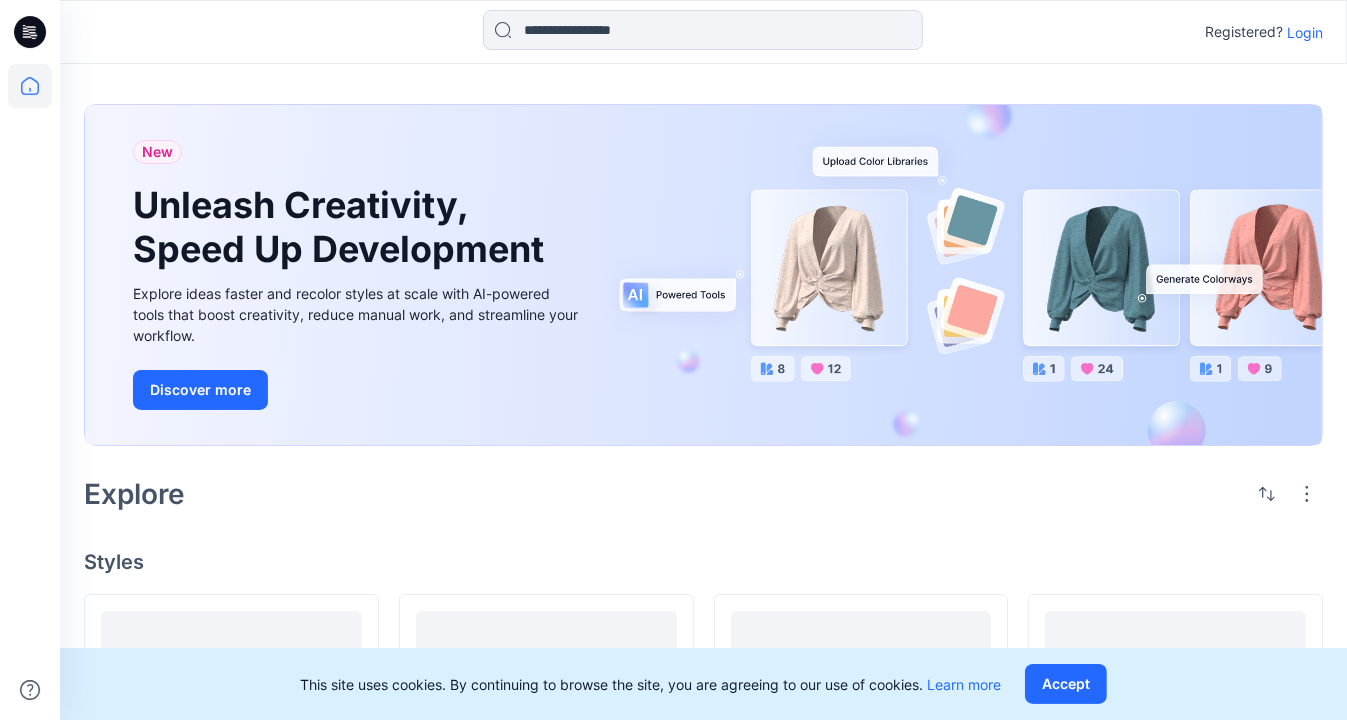 click on "Login" at bounding box center (1305, 32) 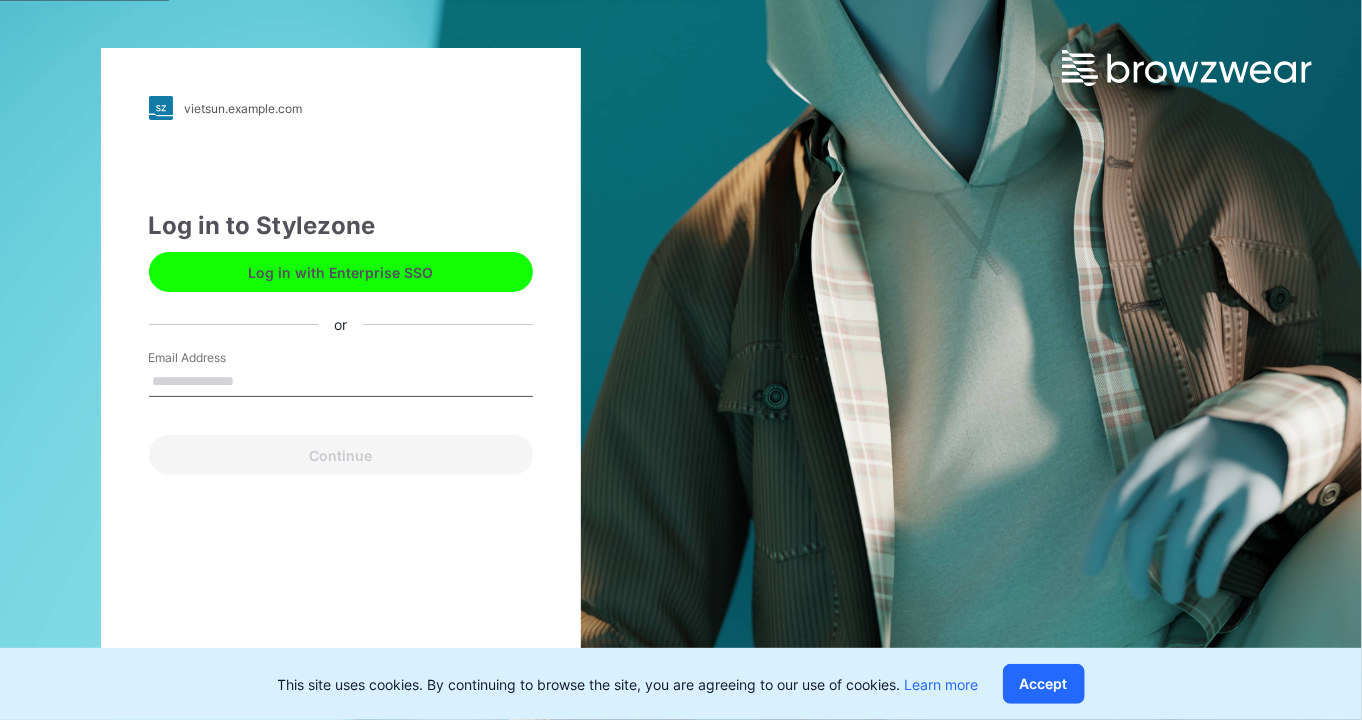 click on "Email Address" at bounding box center [341, 382] 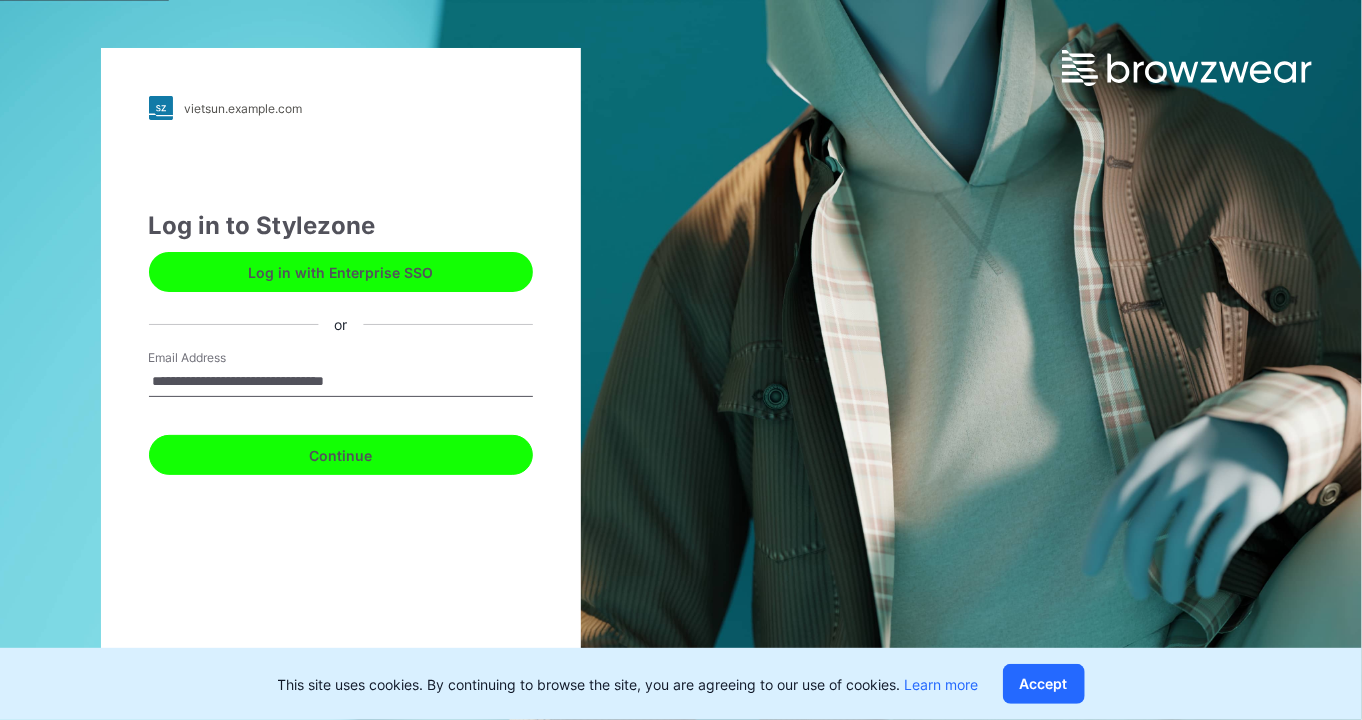 click on "Continue" at bounding box center (341, 455) 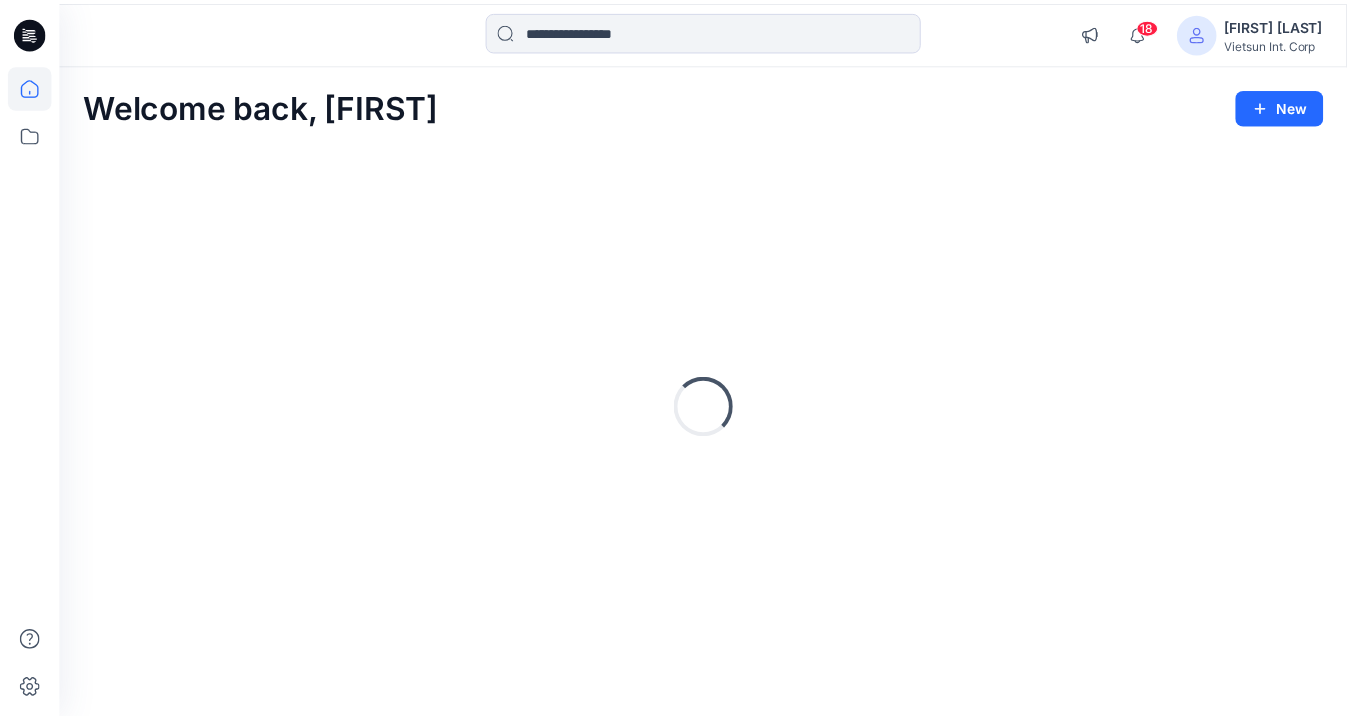 scroll, scrollTop: 0, scrollLeft: 0, axis: both 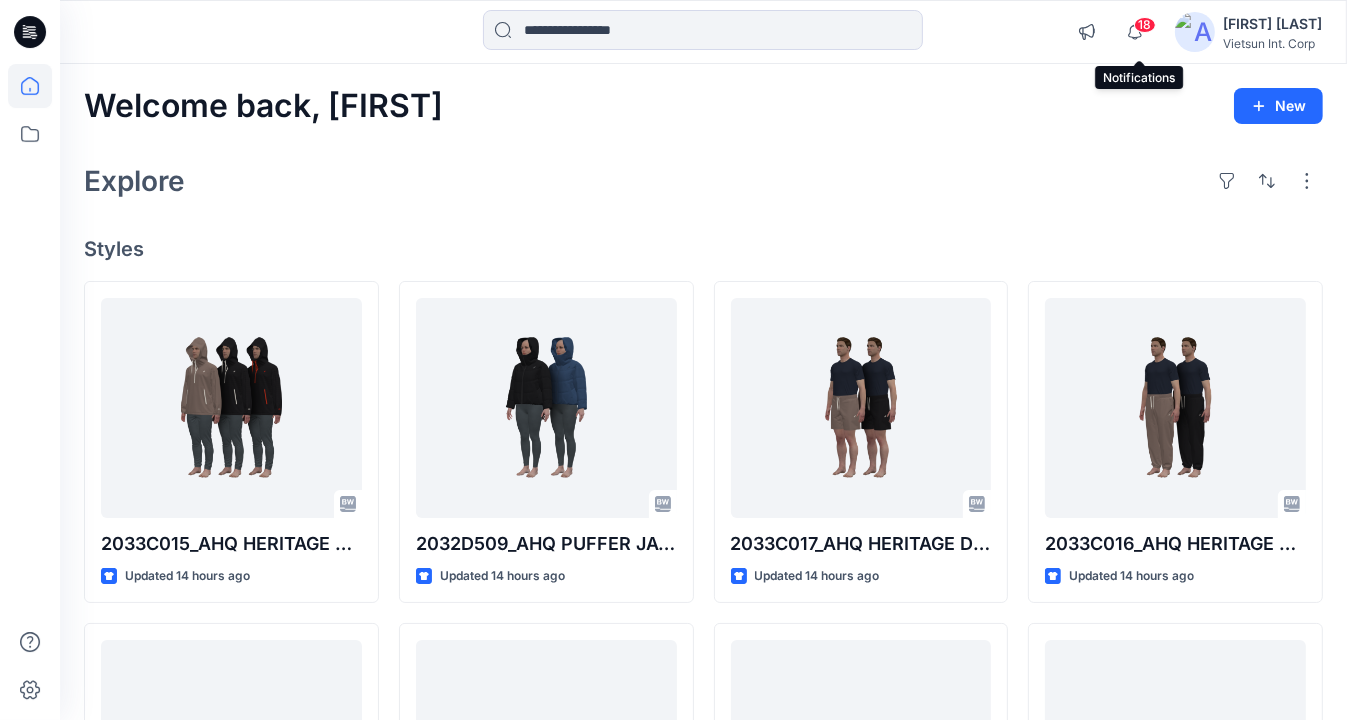 click on "18" at bounding box center [1131, 20] 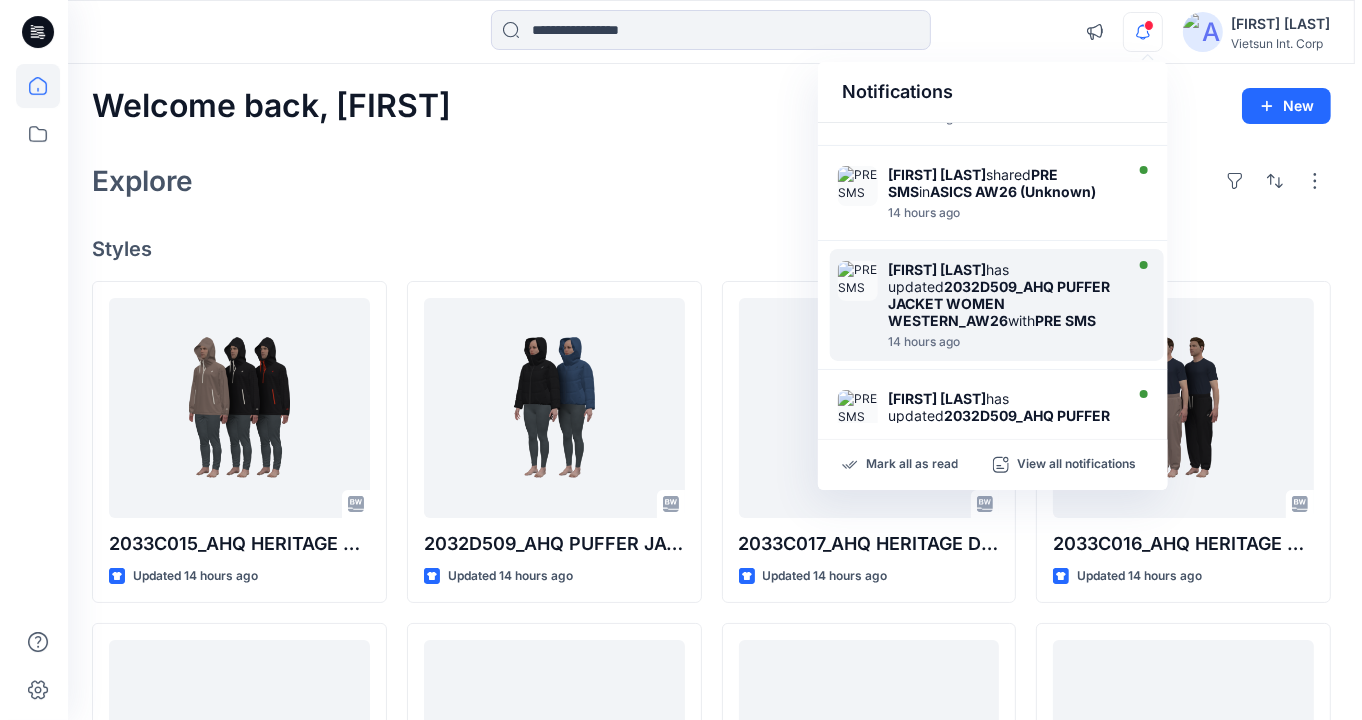scroll, scrollTop: 100, scrollLeft: 0, axis: vertical 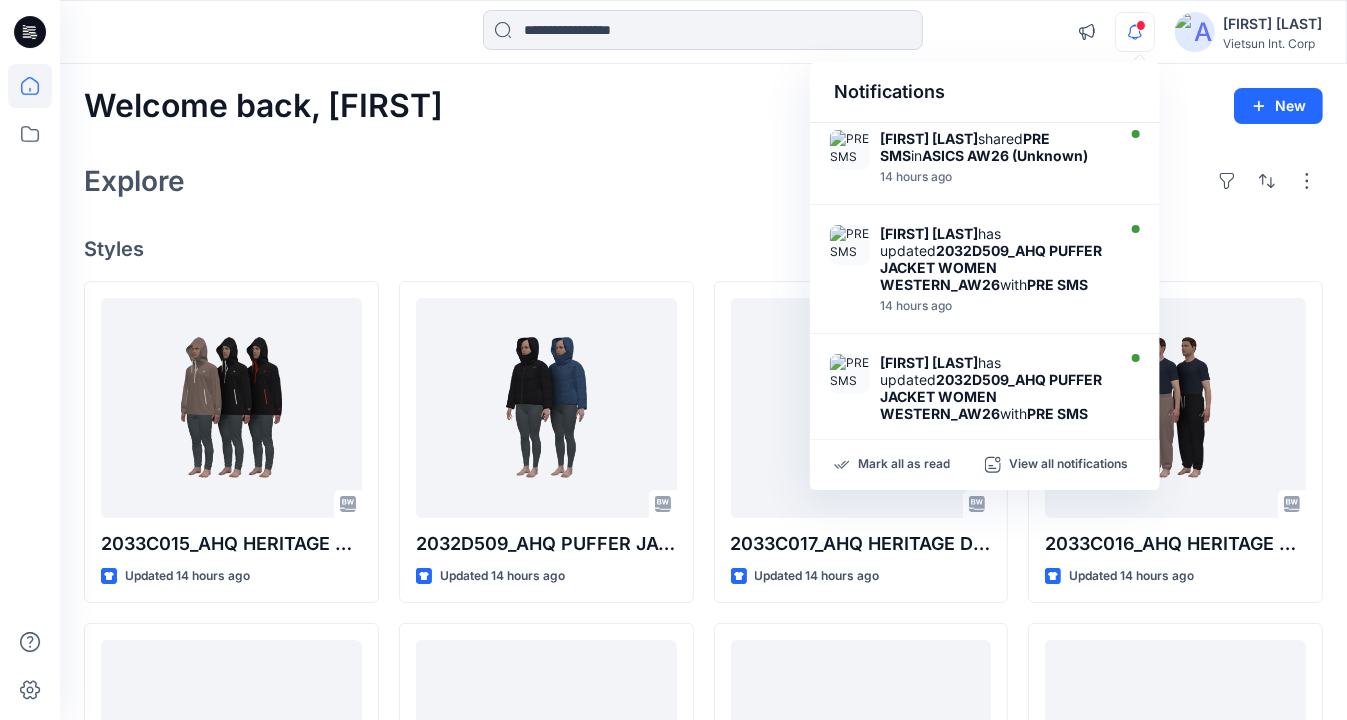 click on "Explore" at bounding box center [703, 181] 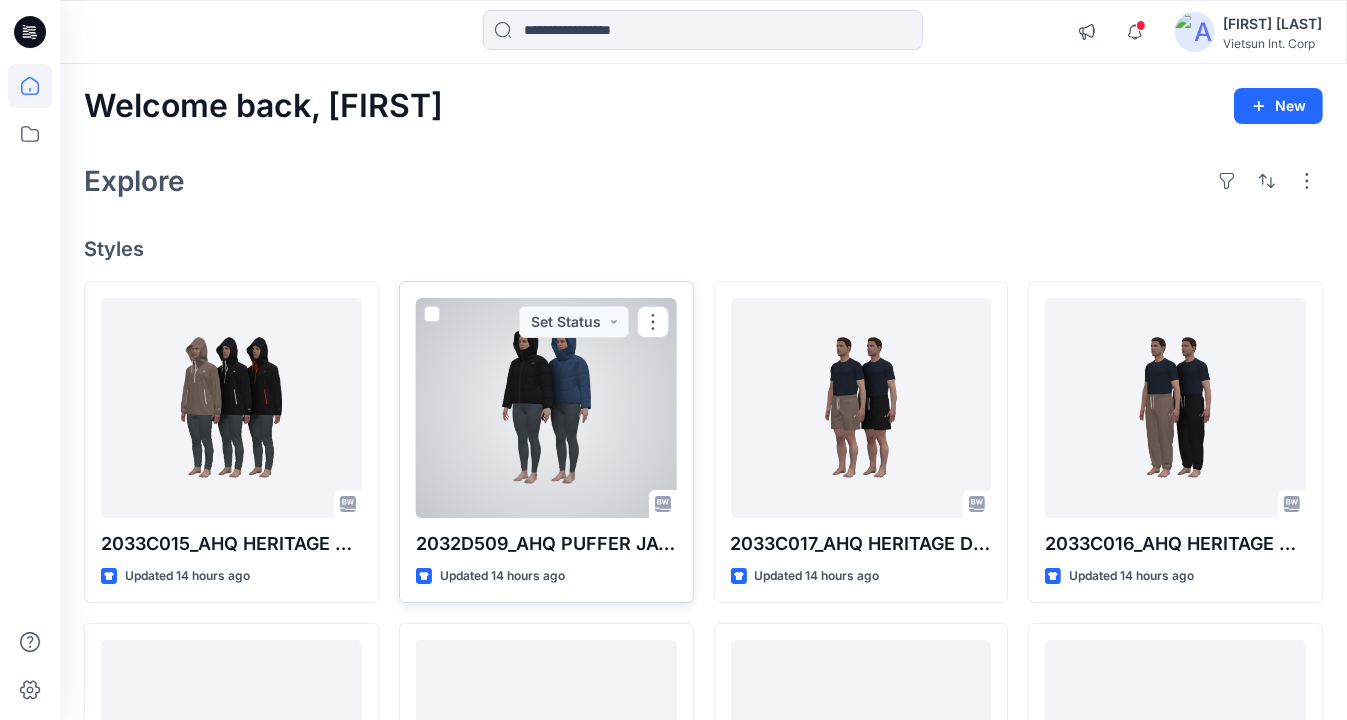 click at bounding box center (546, 408) 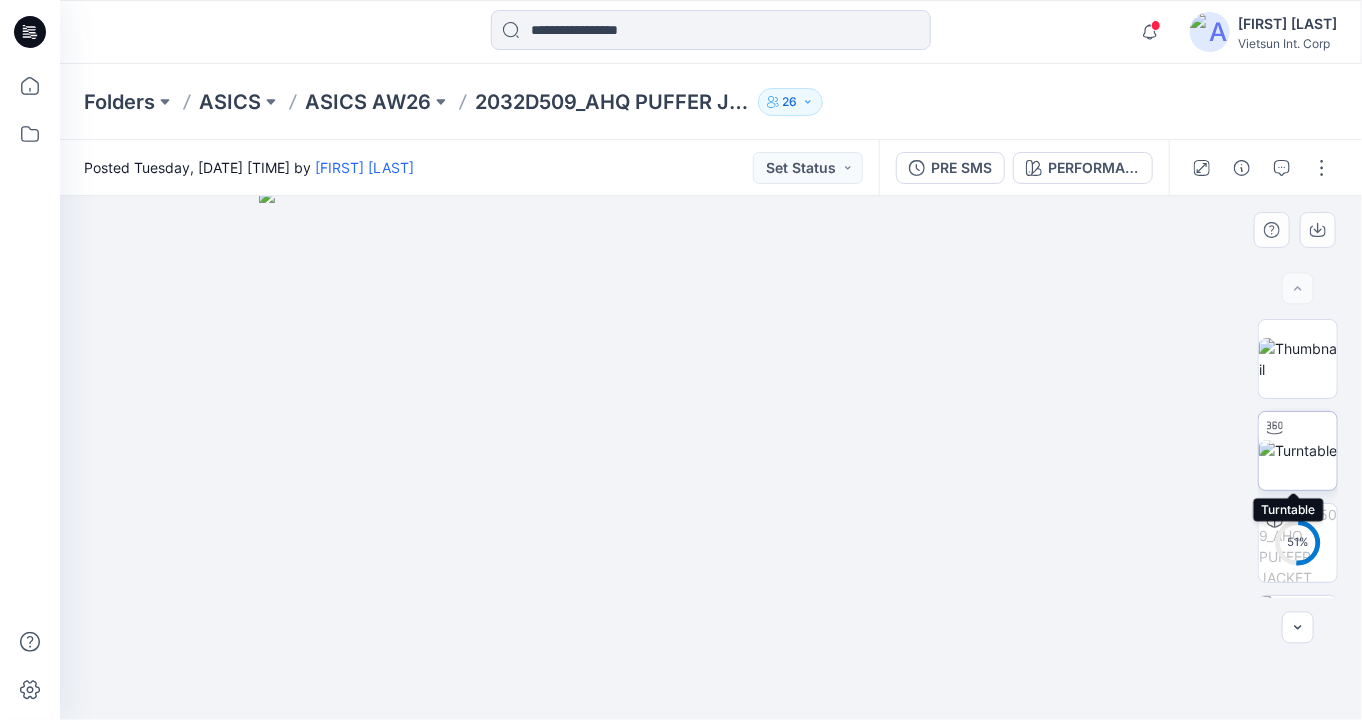 click at bounding box center [1298, 450] 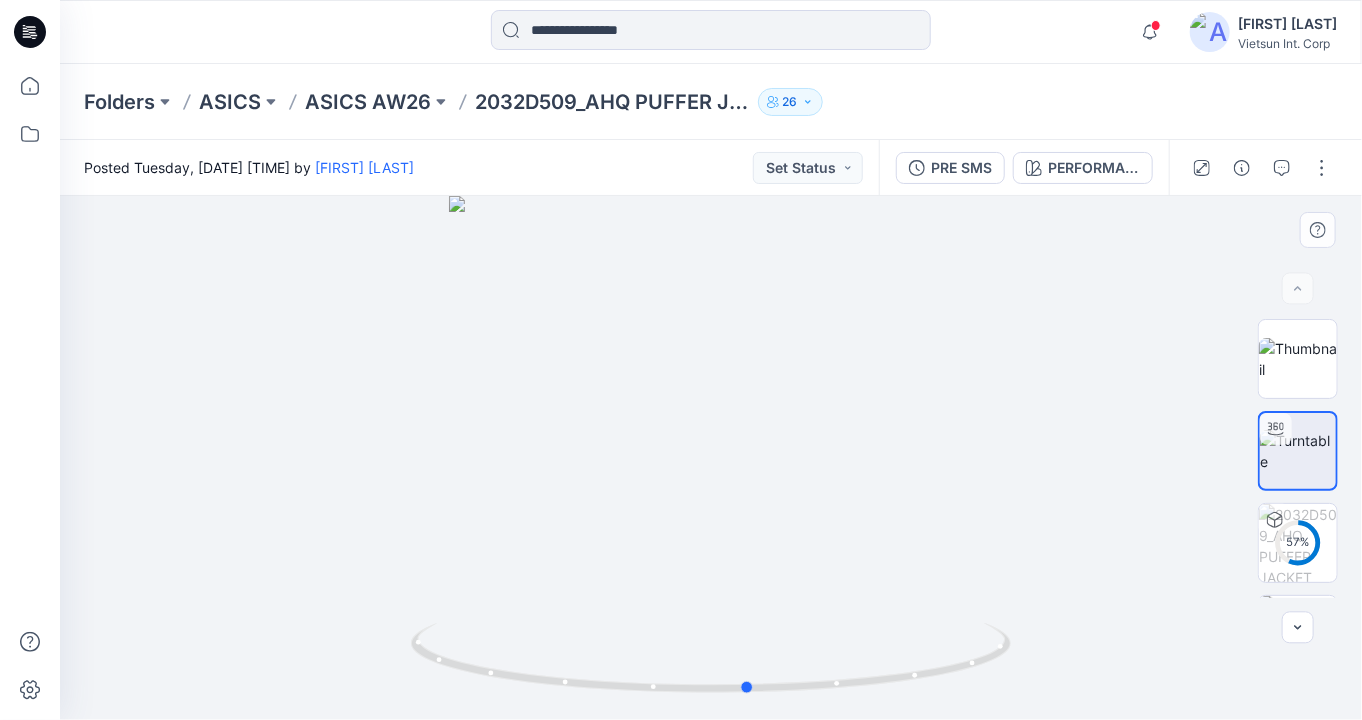 drag, startPoint x: 910, startPoint y: 646, endPoint x: 348, endPoint y: 669, distance: 562.47046 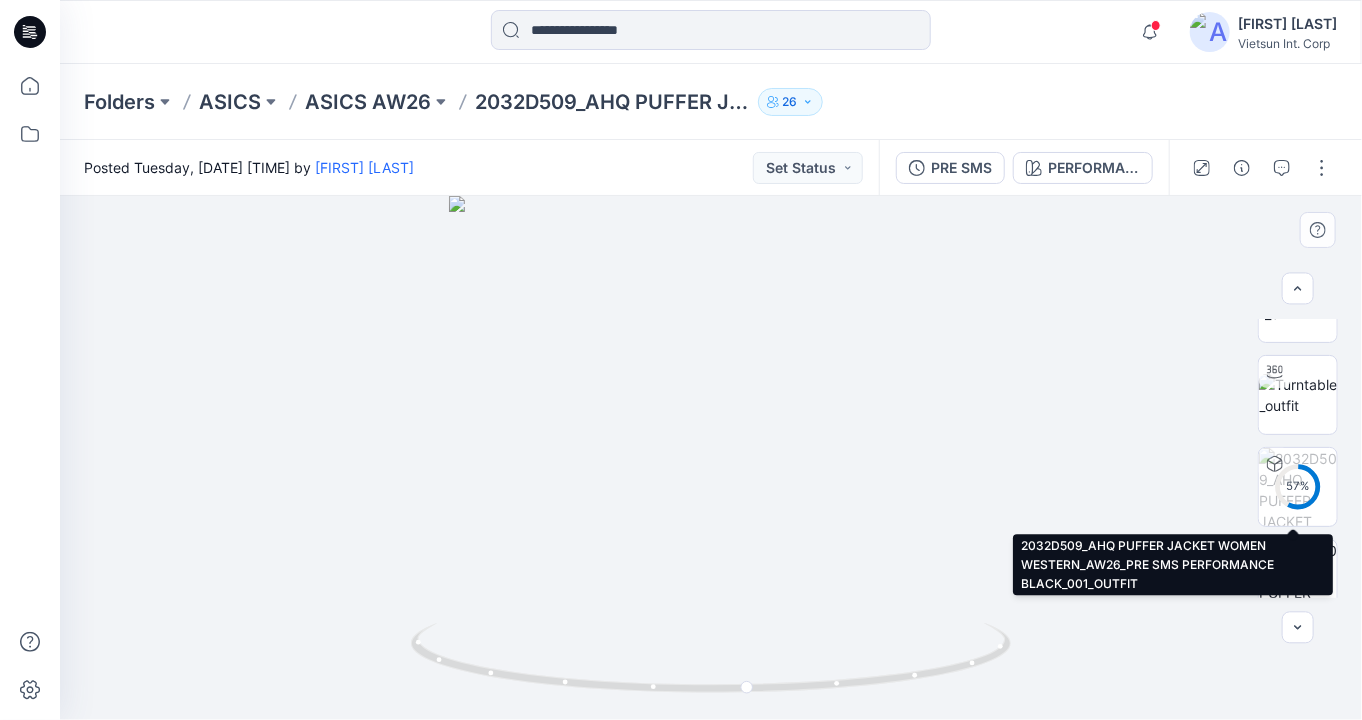 scroll, scrollTop: 600, scrollLeft: 0, axis: vertical 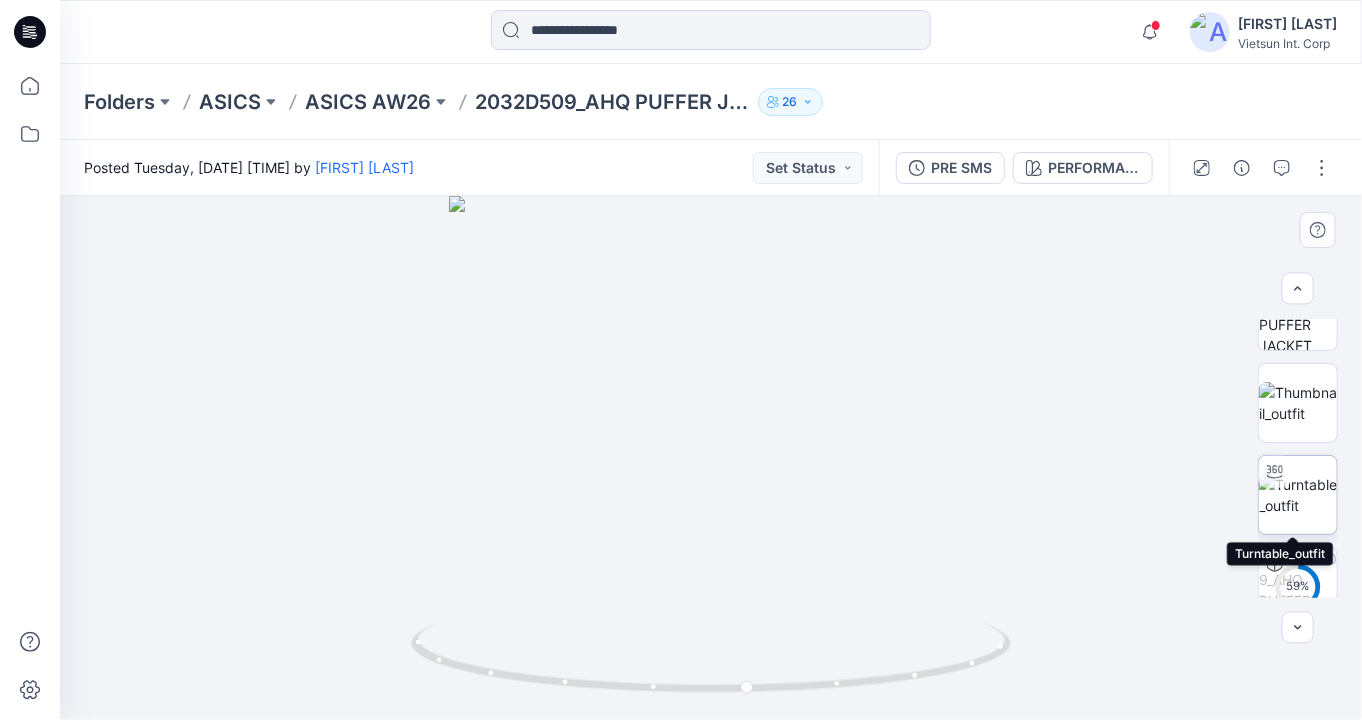 click at bounding box center [1298, 495] 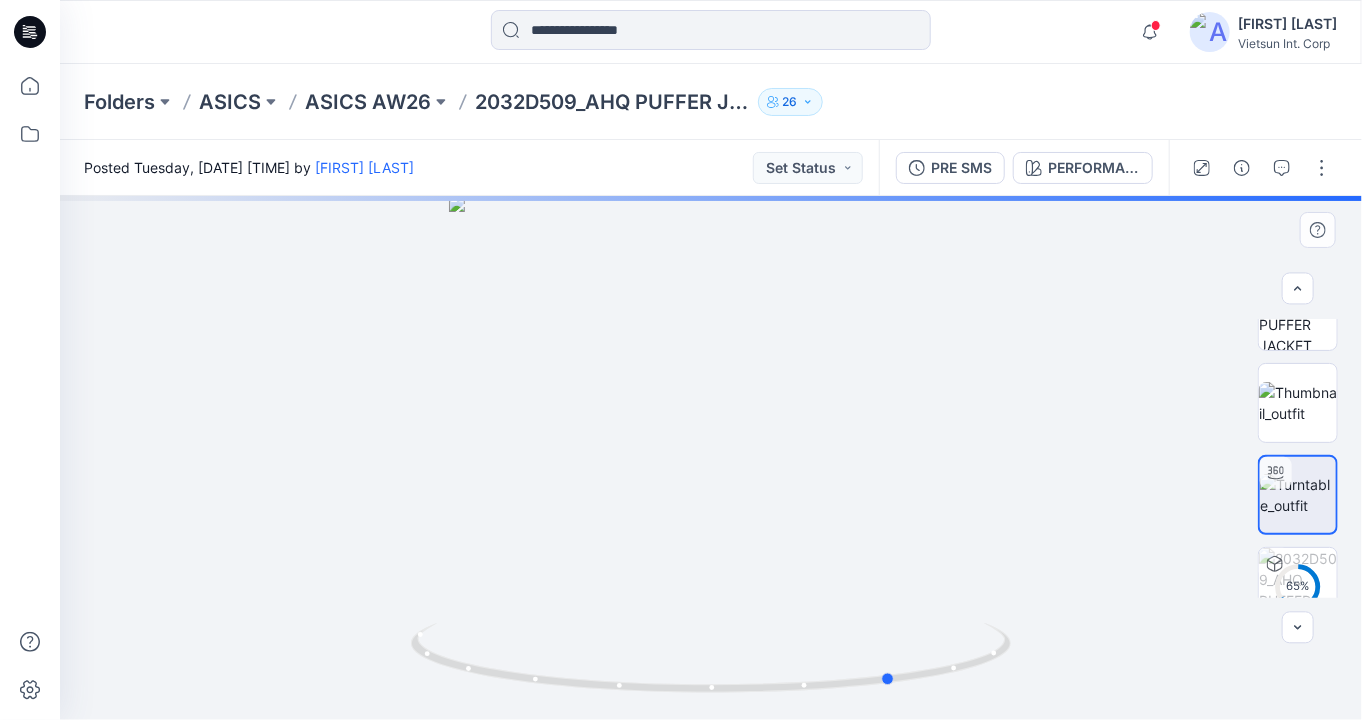 drag, startPoint x: 940, startPoint y: 501, endPoint x: 521, endPoint y: 495, distance: 419.04297 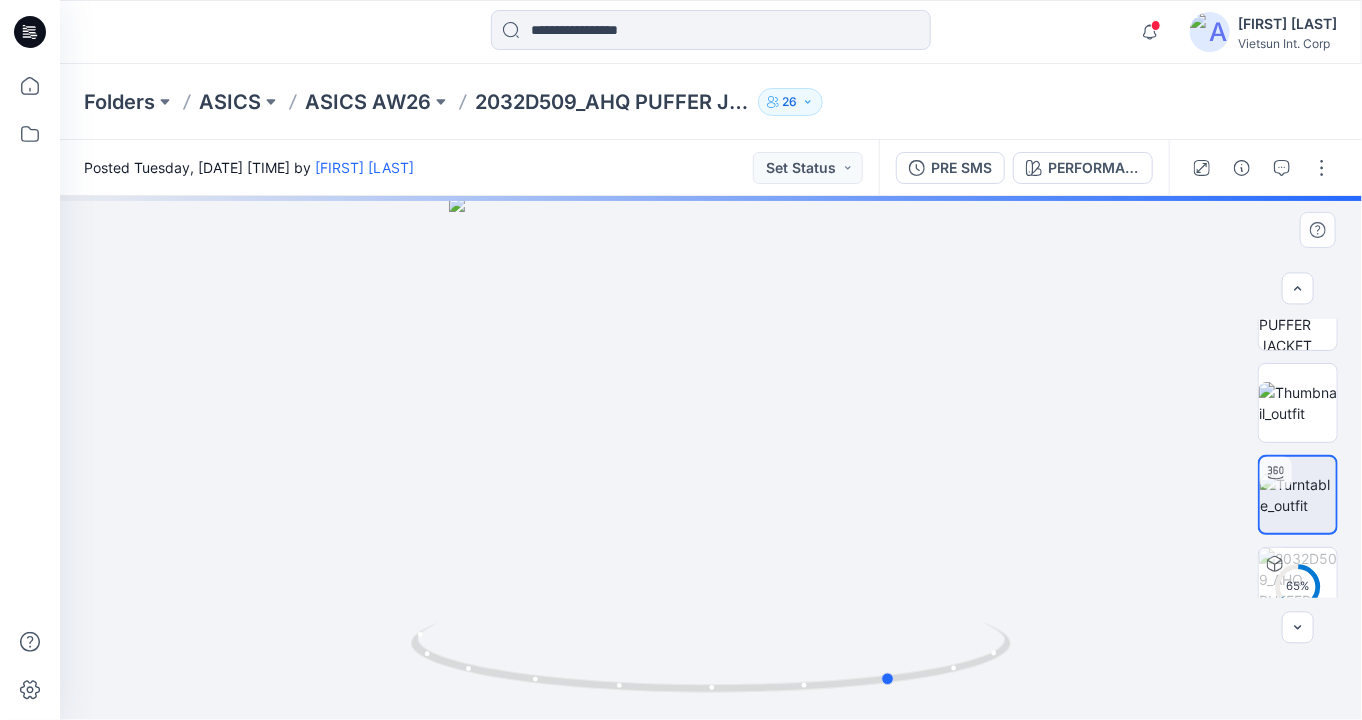 click at bounding box center [711, 458] 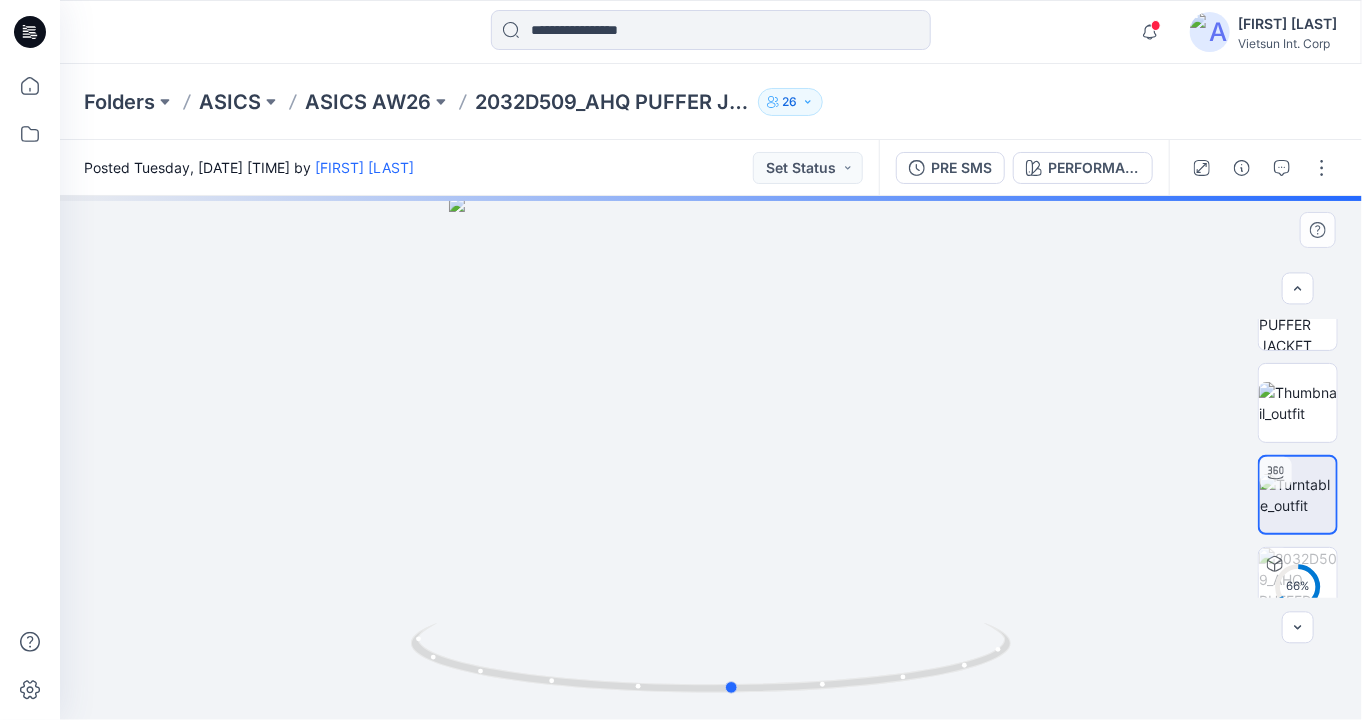 drag, startPoint x: 940, startPoint y: 501, endPoint x: 782, endPoint y: 519, distance: 159.02202 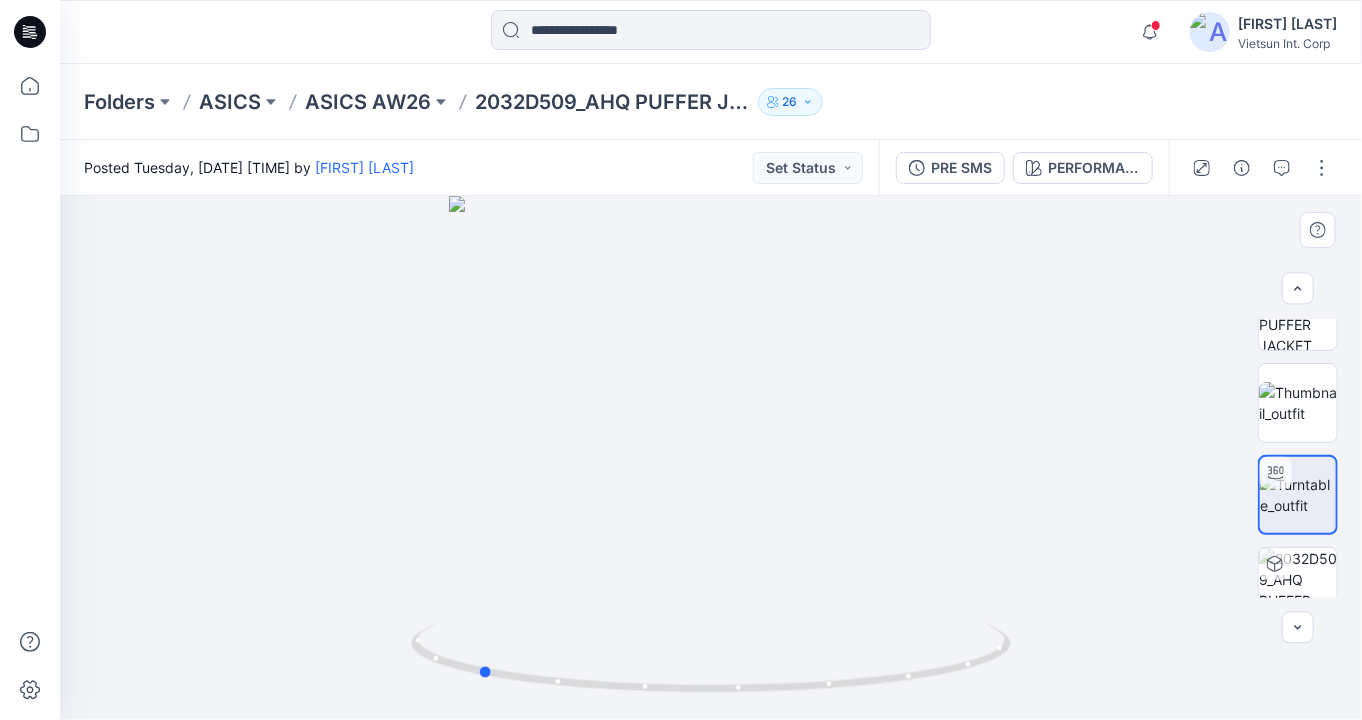 drag, startPoint x: 812, startPoint y: 543, endPoint x: 593, endPoint y: 560, distance: 219.65883 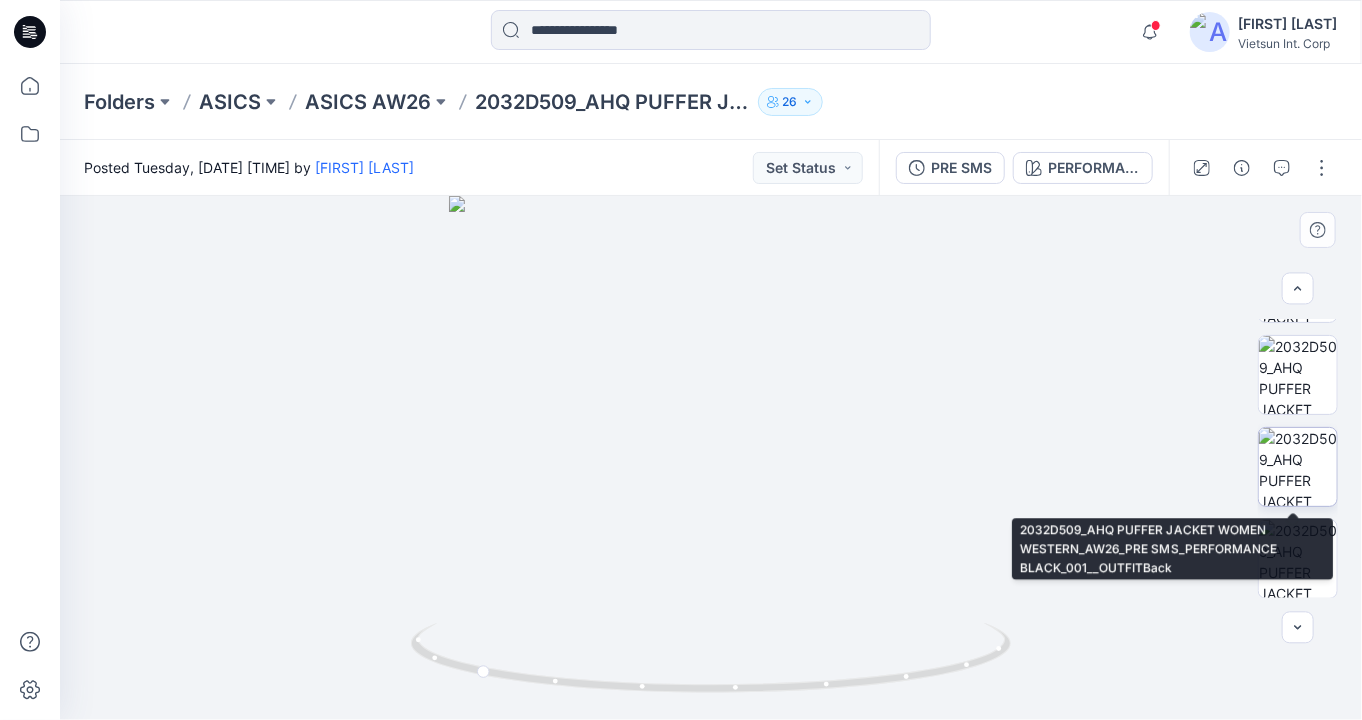scroll, scrollTop: 1000, scrollLeft: 0, axis: vertical 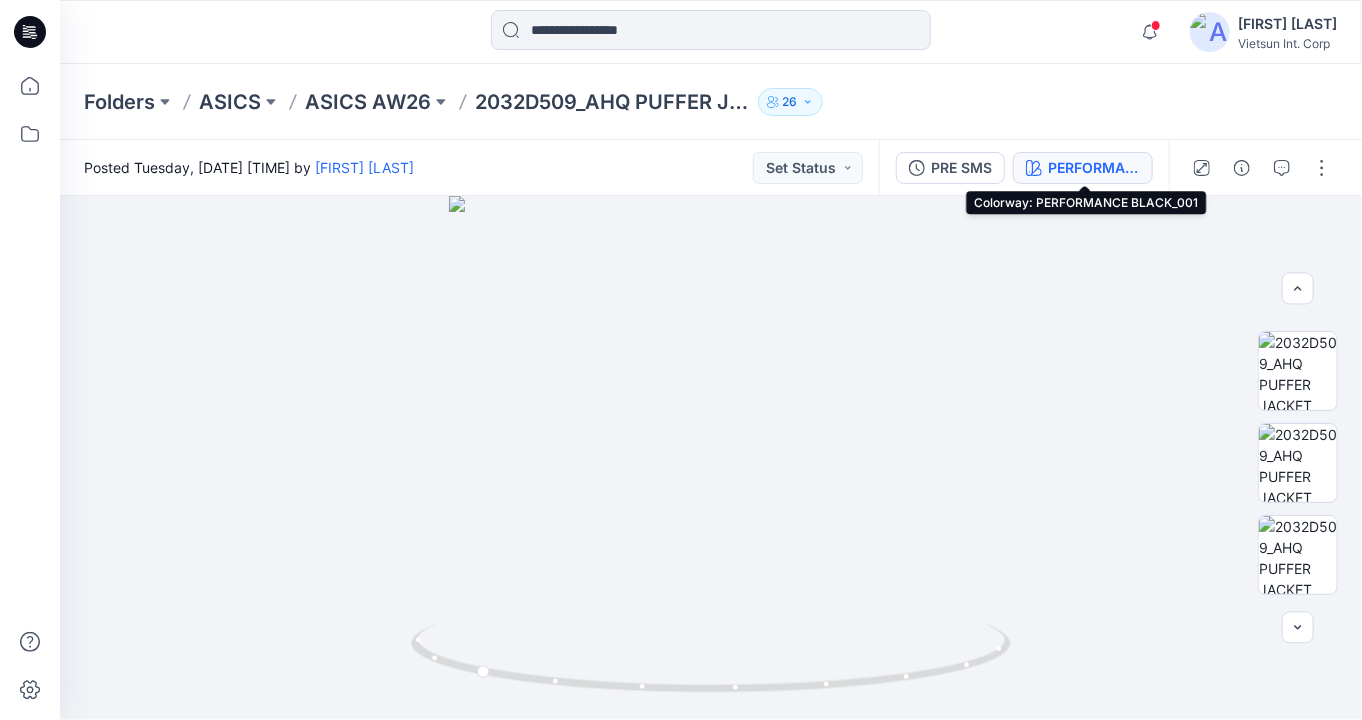 click on "PERFORMANCE BLACK_001" at bounding box center [1094, 168] 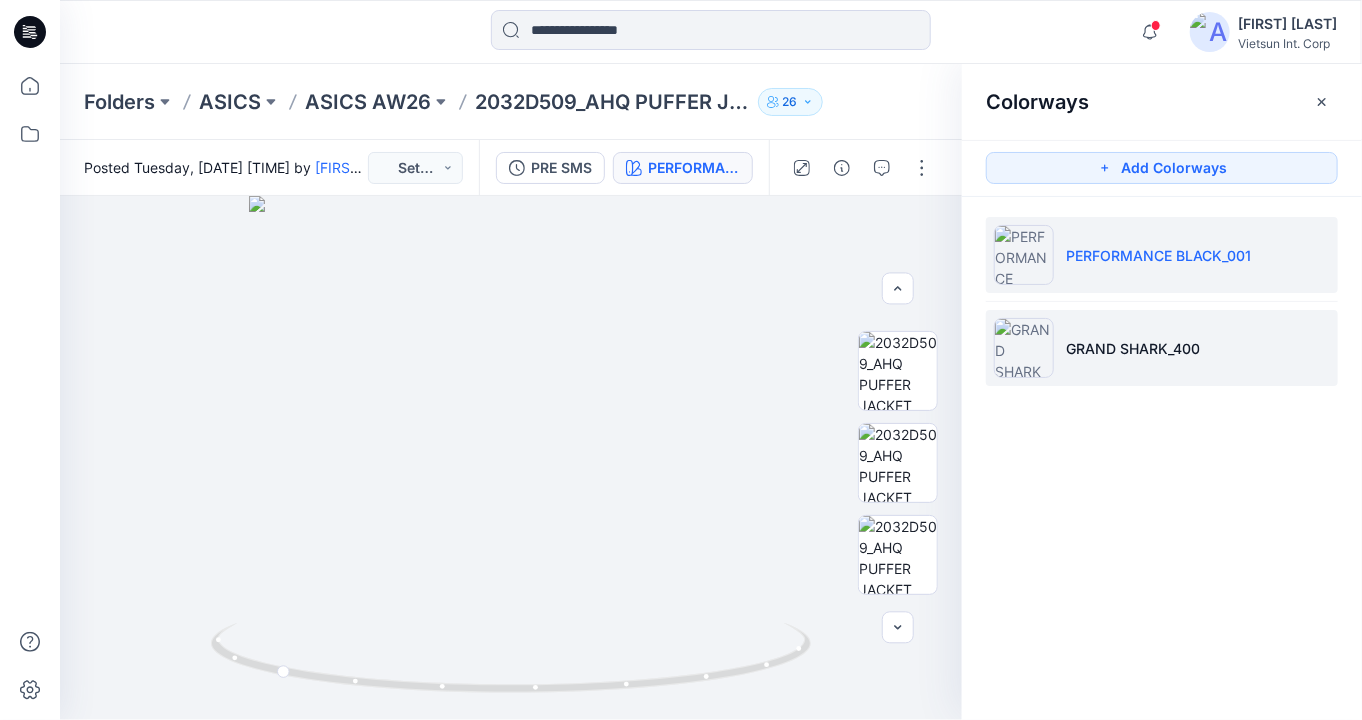 click on "GRAND SHARK_400" at bounding box center (1133, 348) 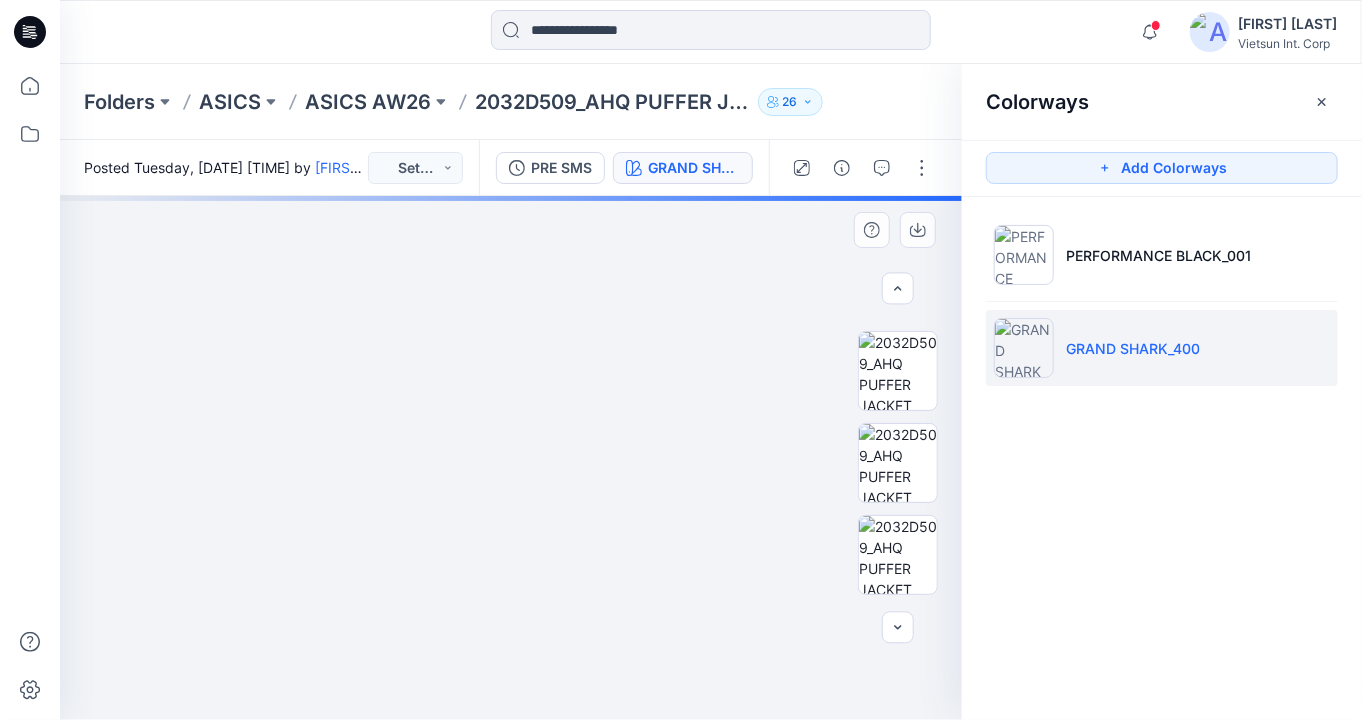 drag, startPoint x: 439, startPoint y: 600, endPoint x: 549, endPoint y: 601, distance: 110.00455 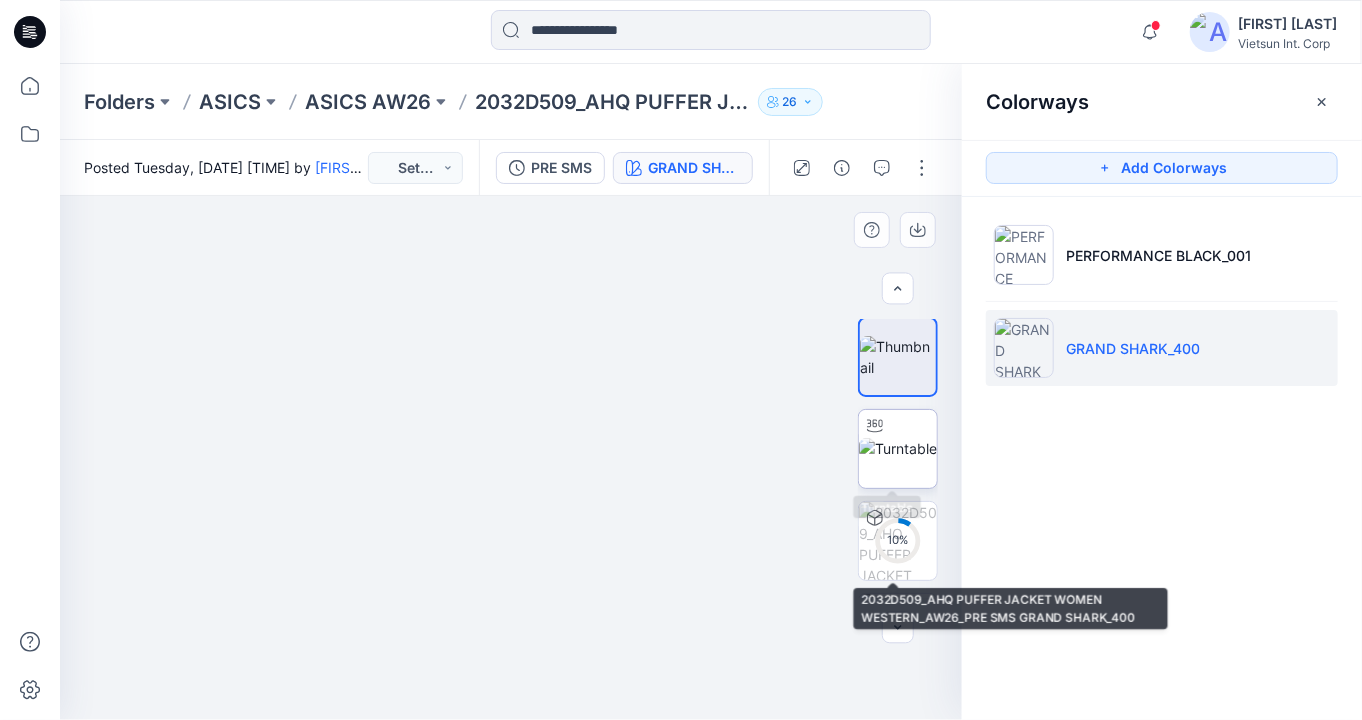 scroll, scrollTop: 0, scrollLeft: 0, axis: both 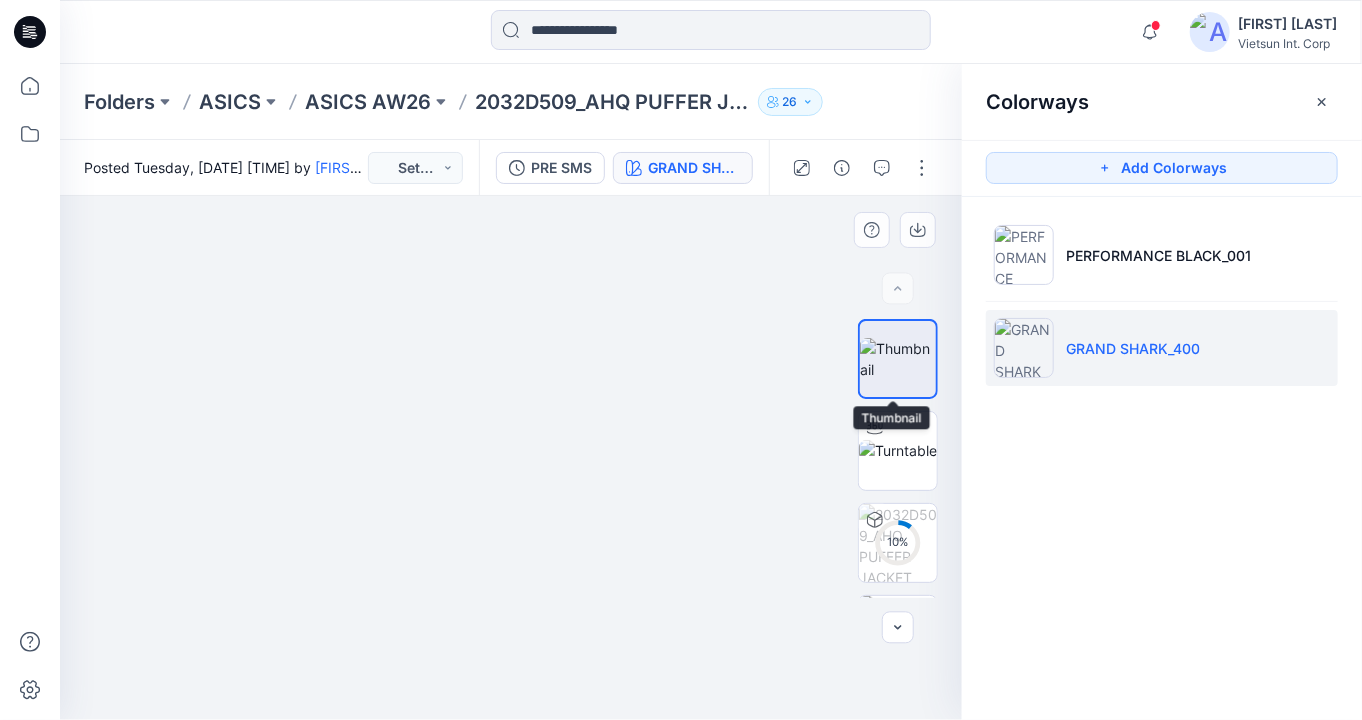 click at bounding box center (898, 359) 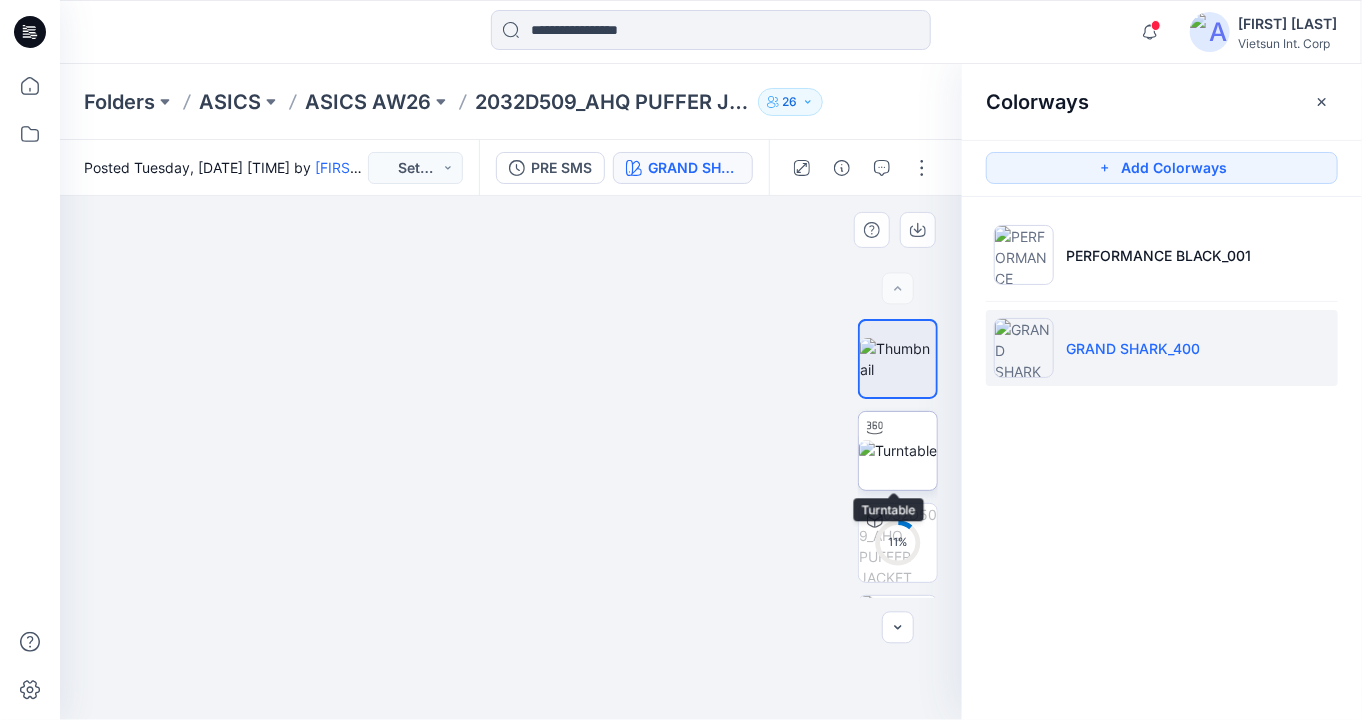 click at bounding box center (875, 428) 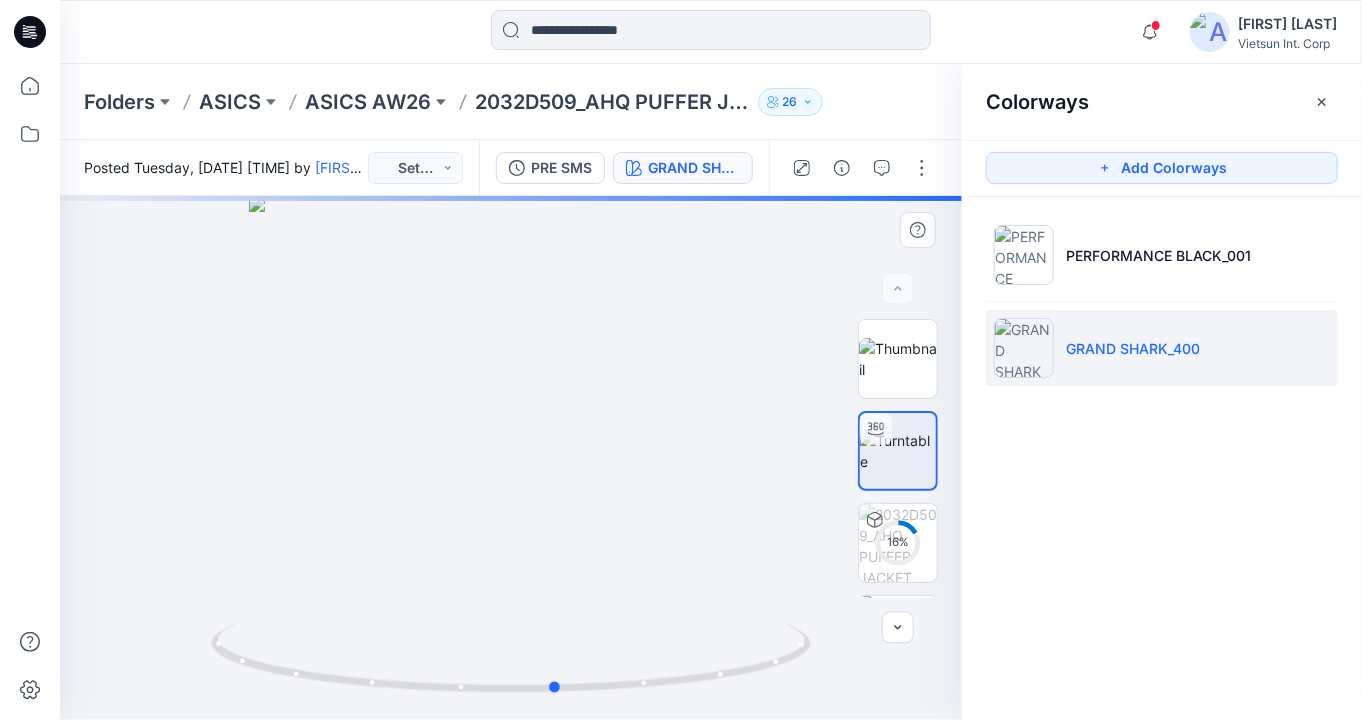 drag, startPoint x: 686, startPoint y: 640, endPoint x: 132, endPoint y: 628, distance: 554.12994 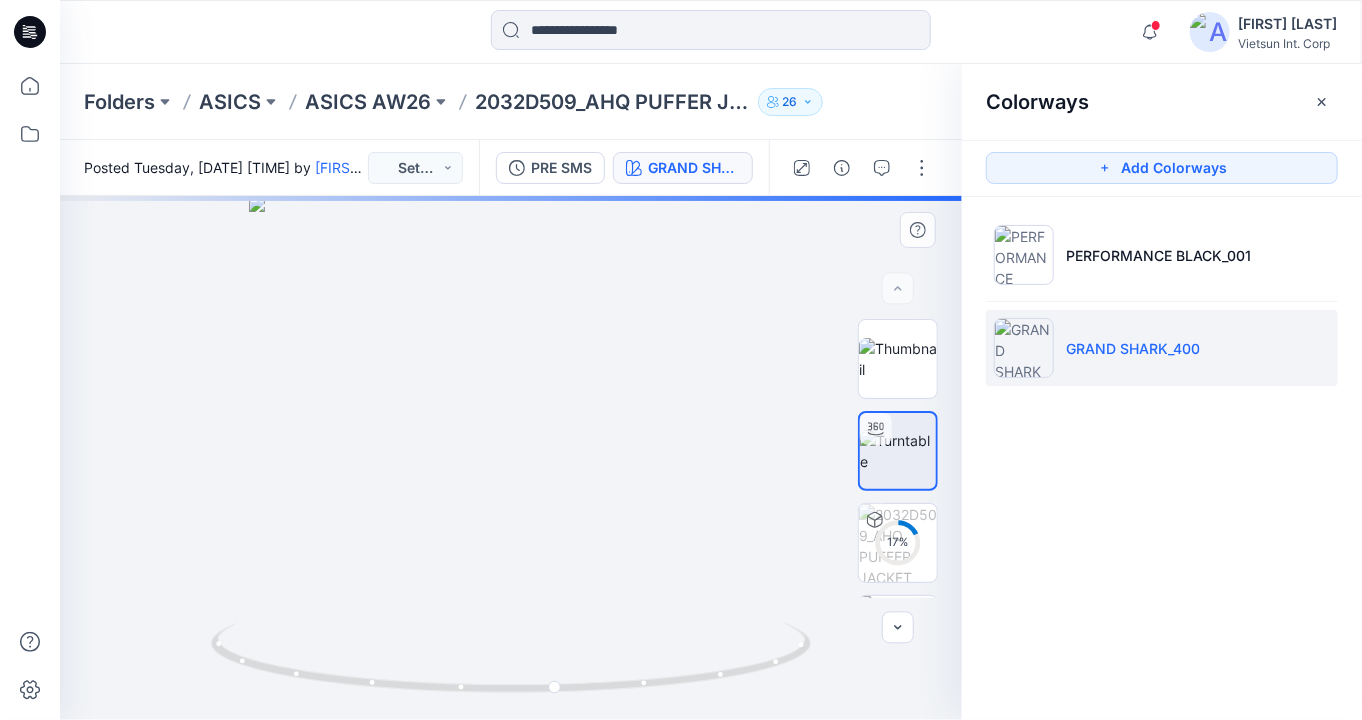 drag, startPoint x: 401, startPoint y: 596, endPoint x: 821, endPoint y: 663, distance: 425.3105 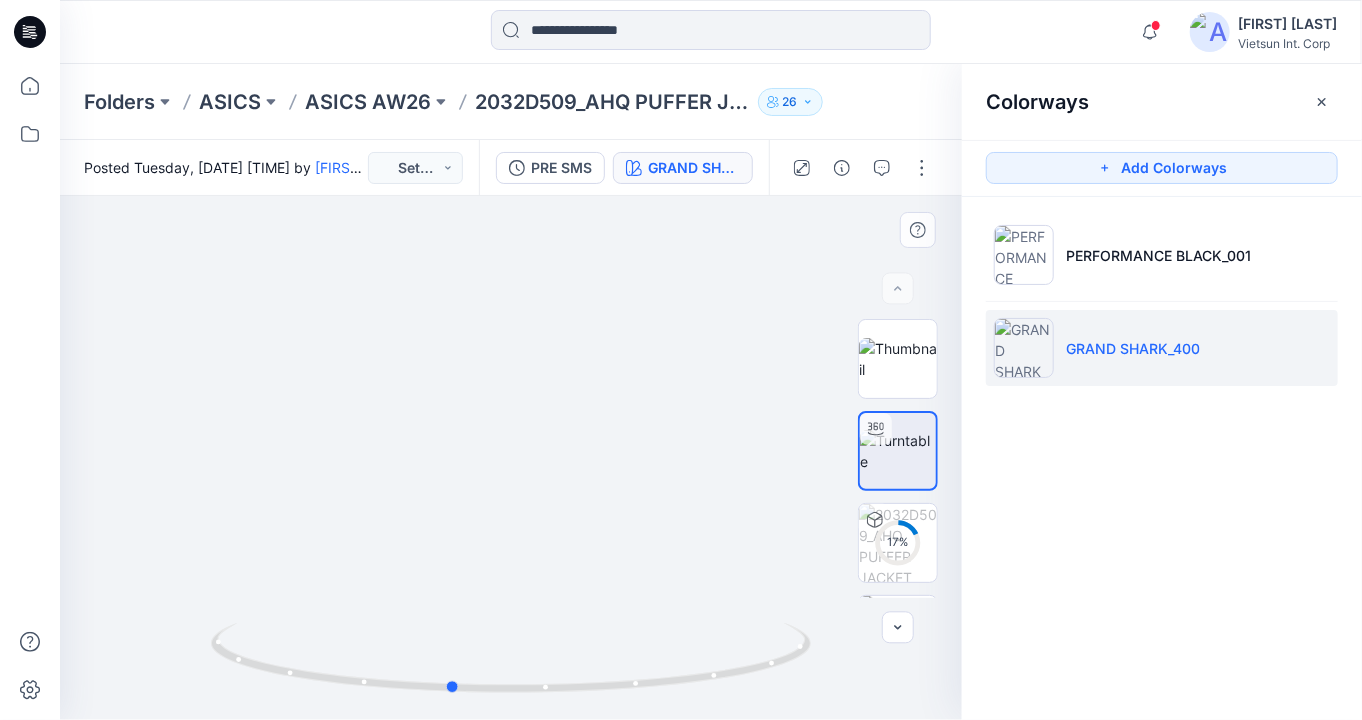drag, startPoint x: 651, startPoint y: 622, endPoint x: 536, endPoint y: 442, distance: 213.6001 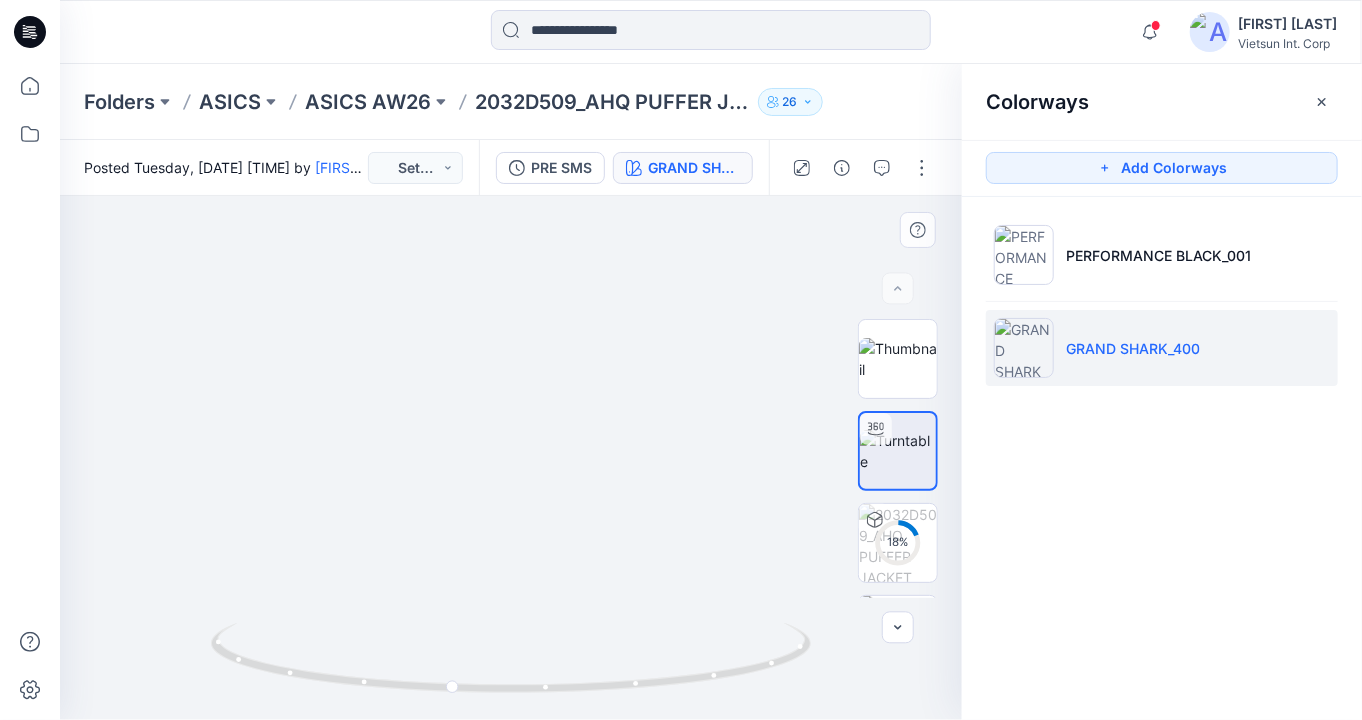 drag, startPoint x: 577, startPoint y: 573, endPoint x: 521, endPoint y: 439, distance: 145.23085 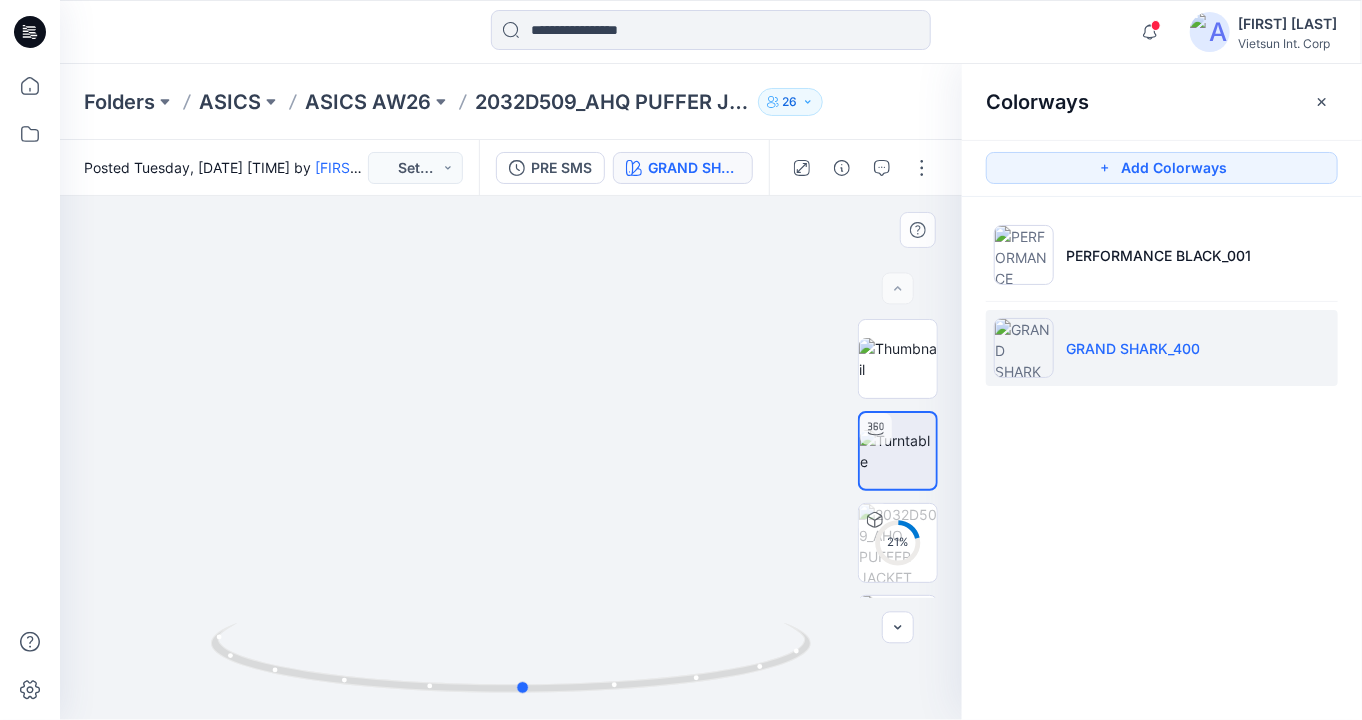 drag, startPoint x: 662, startPoint y: 675, endPoint x: 149, endPoint y: 595, distance: 519.2003 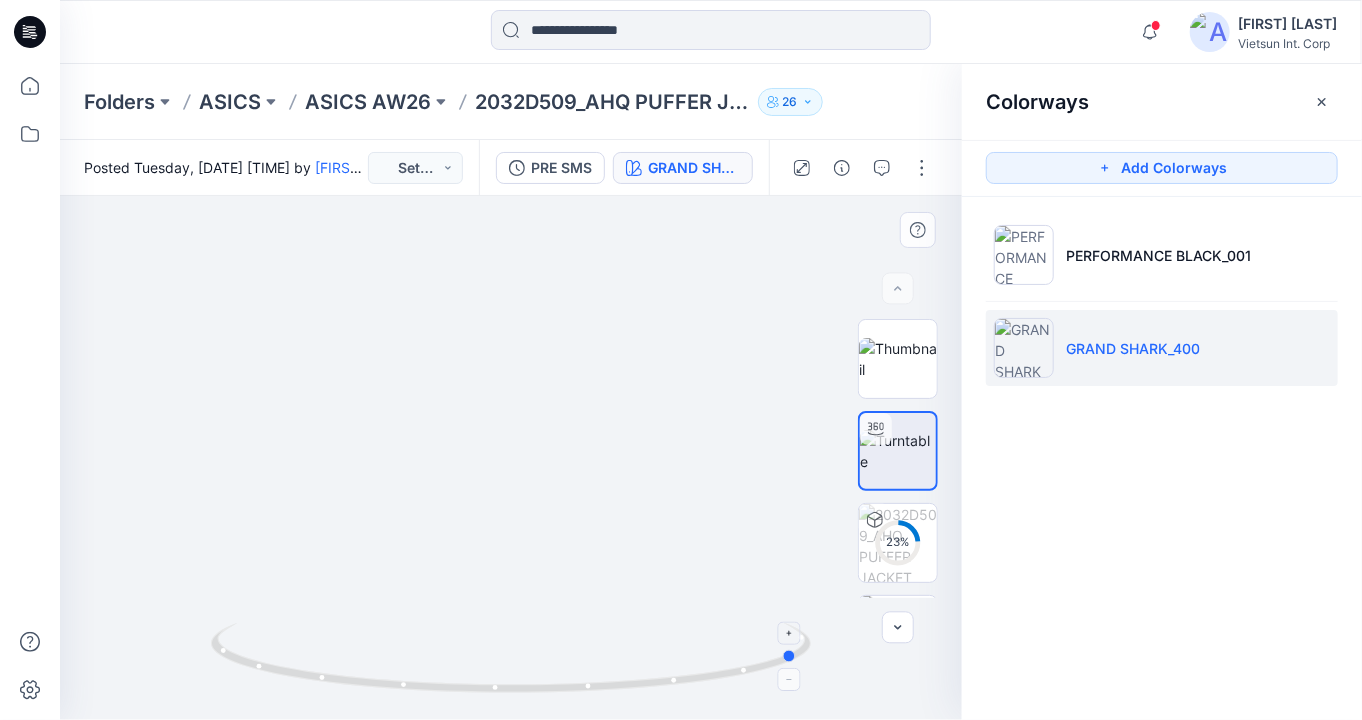 drag, startPoint x: 548, startPoint y: 696, endPoint x: 237, endPoint y: 654, distance: 313.8232 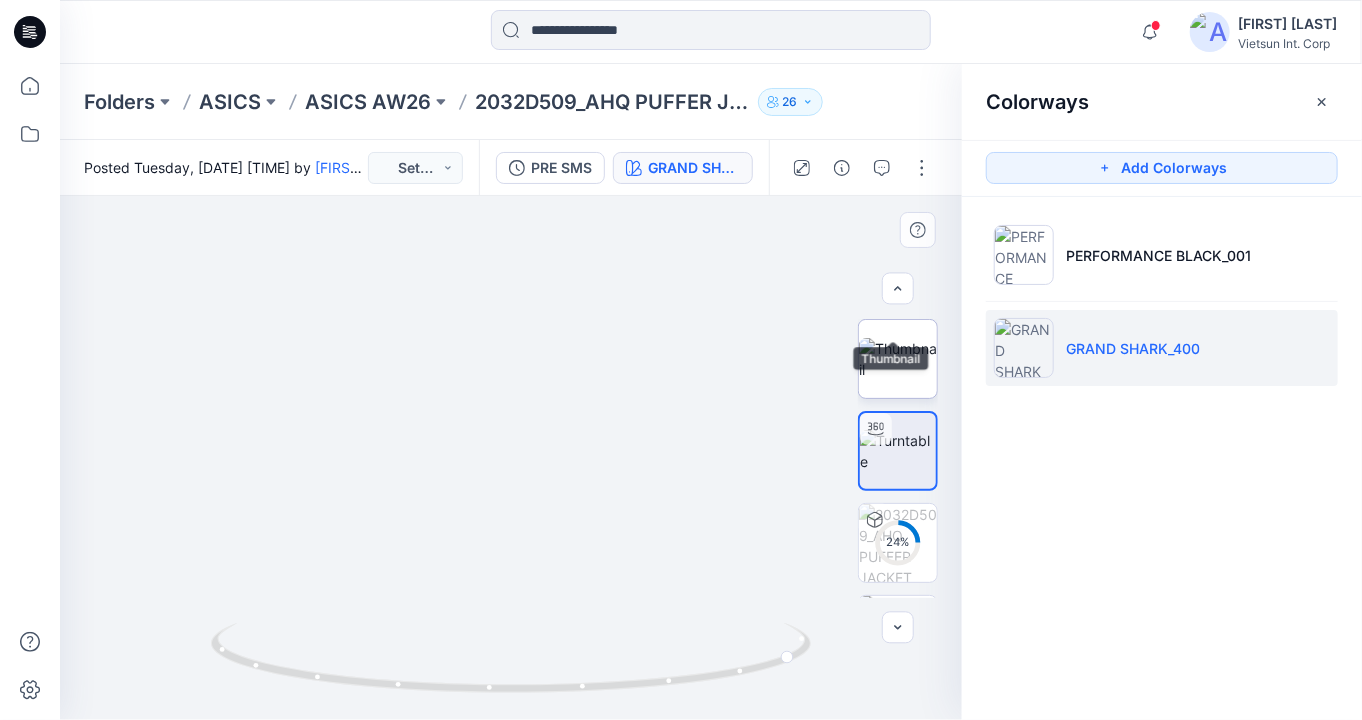 scroll, scrollTop: 200, scrollLeft: 0, axis: vertical 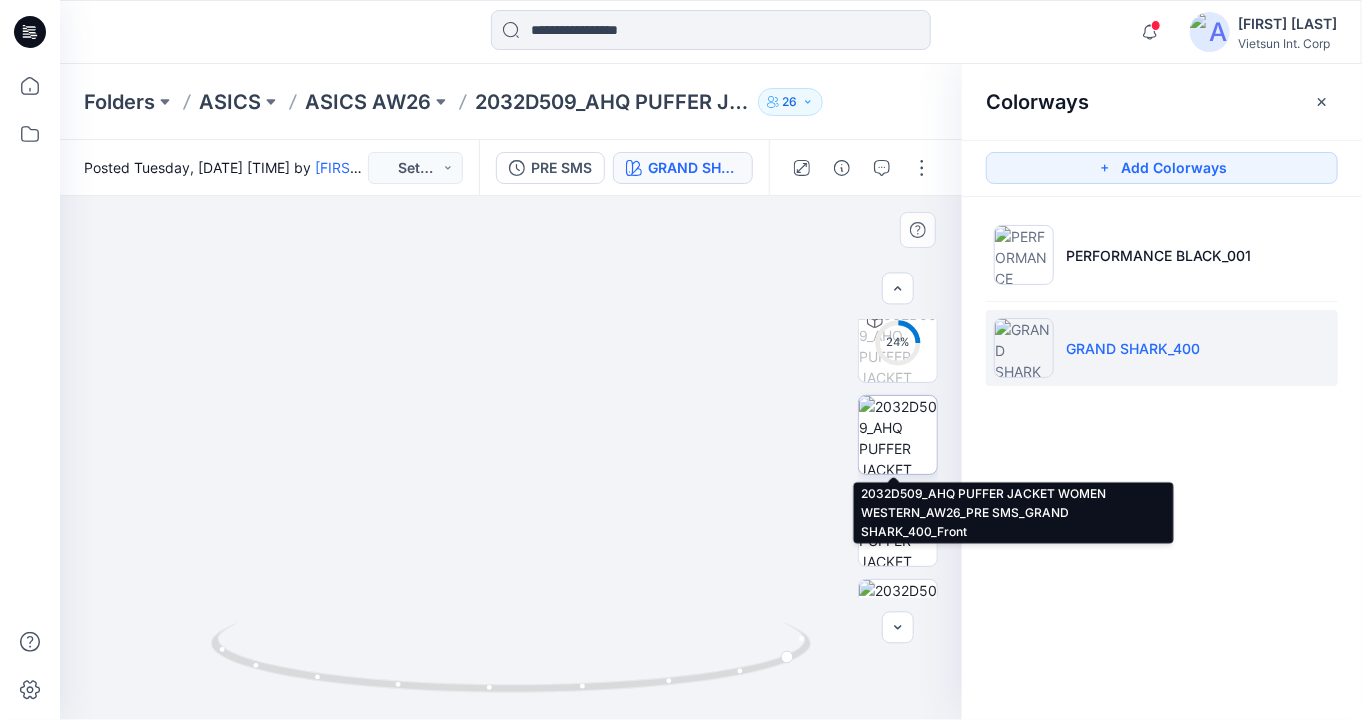 click at bounding box center [898, 435] 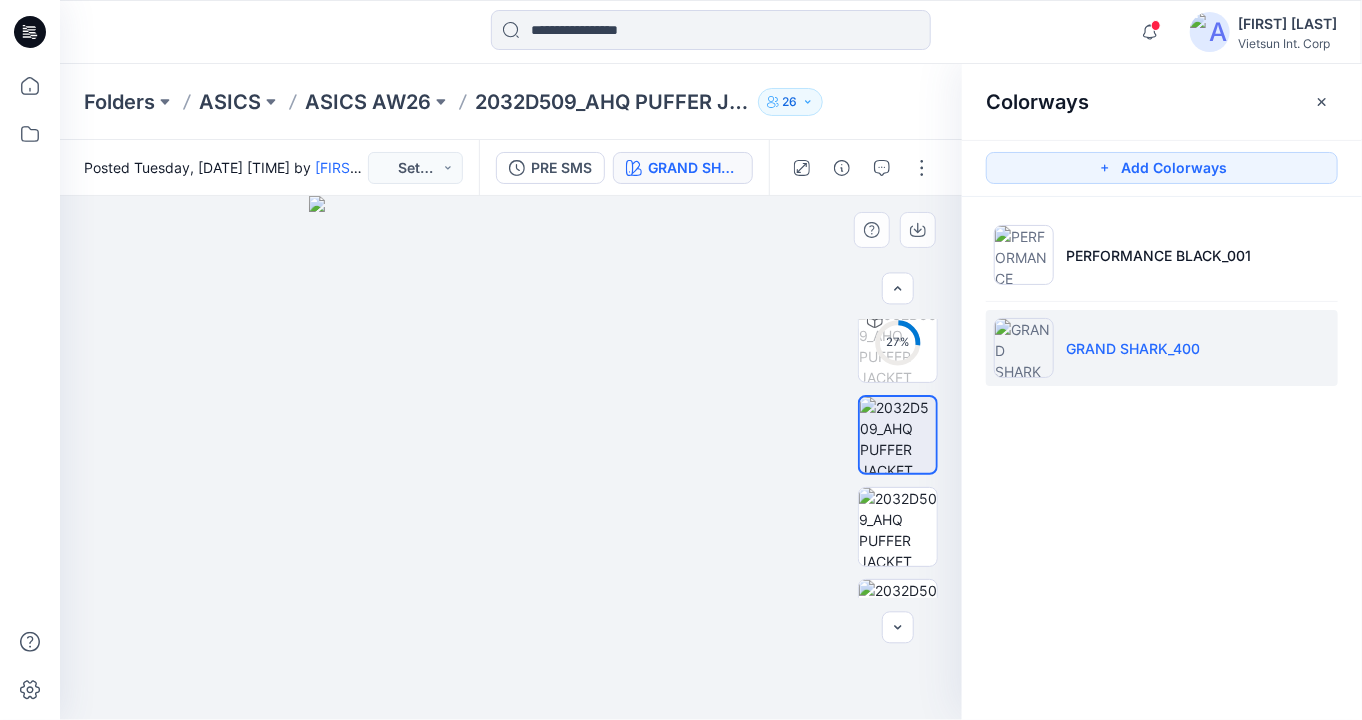 drag, startPoint x: 720, startPoint y: 615, endPoint x: 689, endPoint y: 617, distance: 31.06445 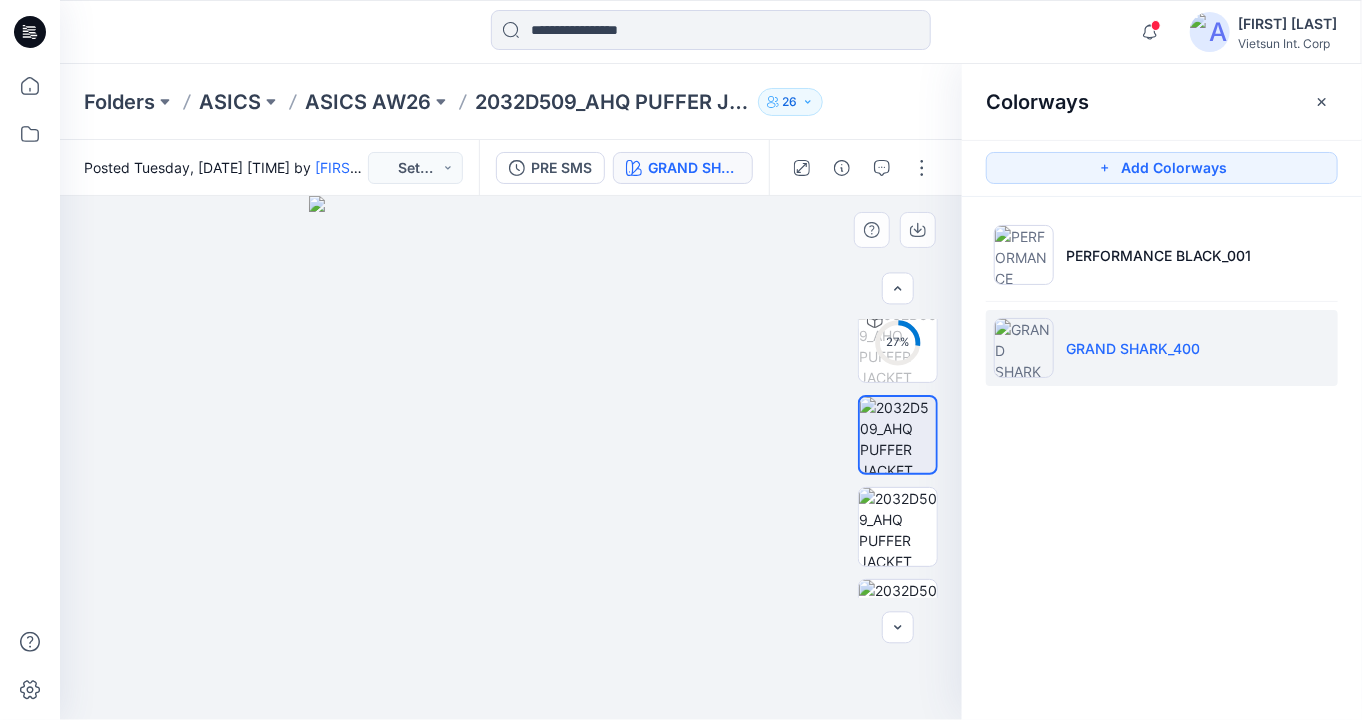 drag, startPoint x: 664, startPoint y: 615, endPoint x: 534, endPoint y: 620, distance: 130.09612 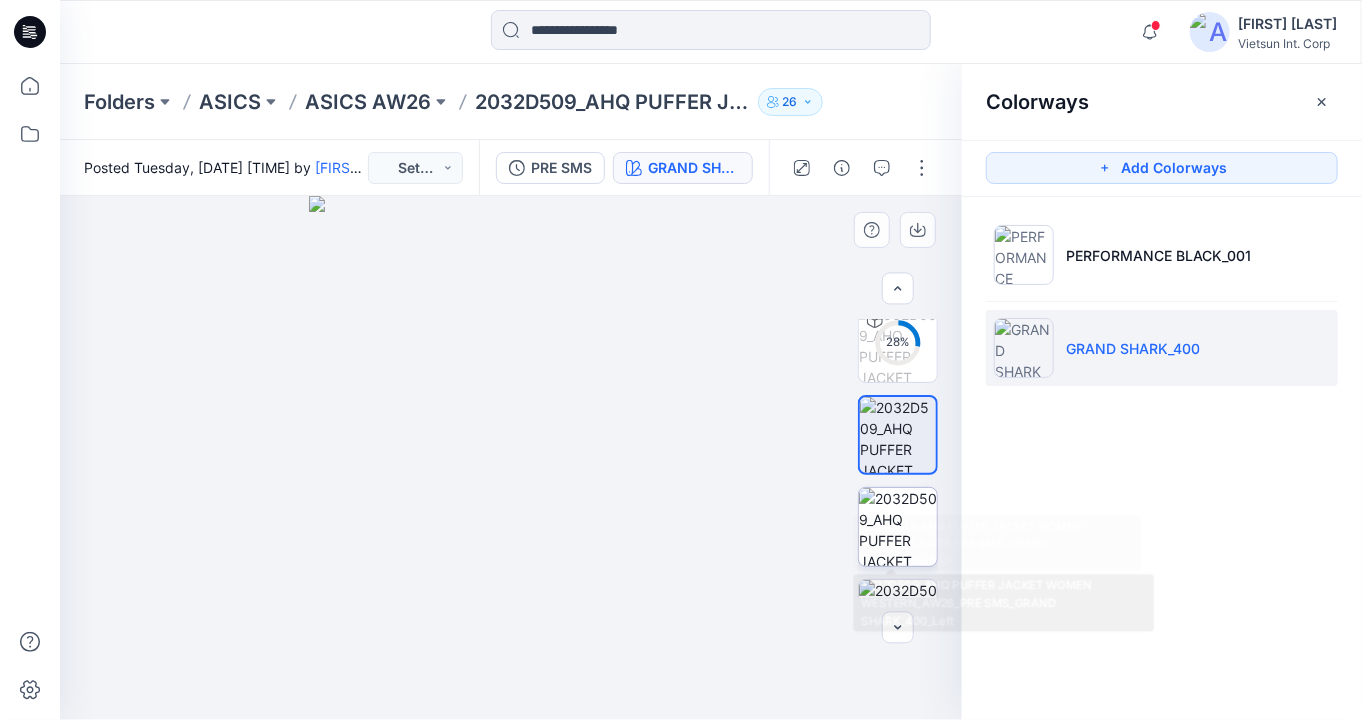 click at bounding box center (898, 527) 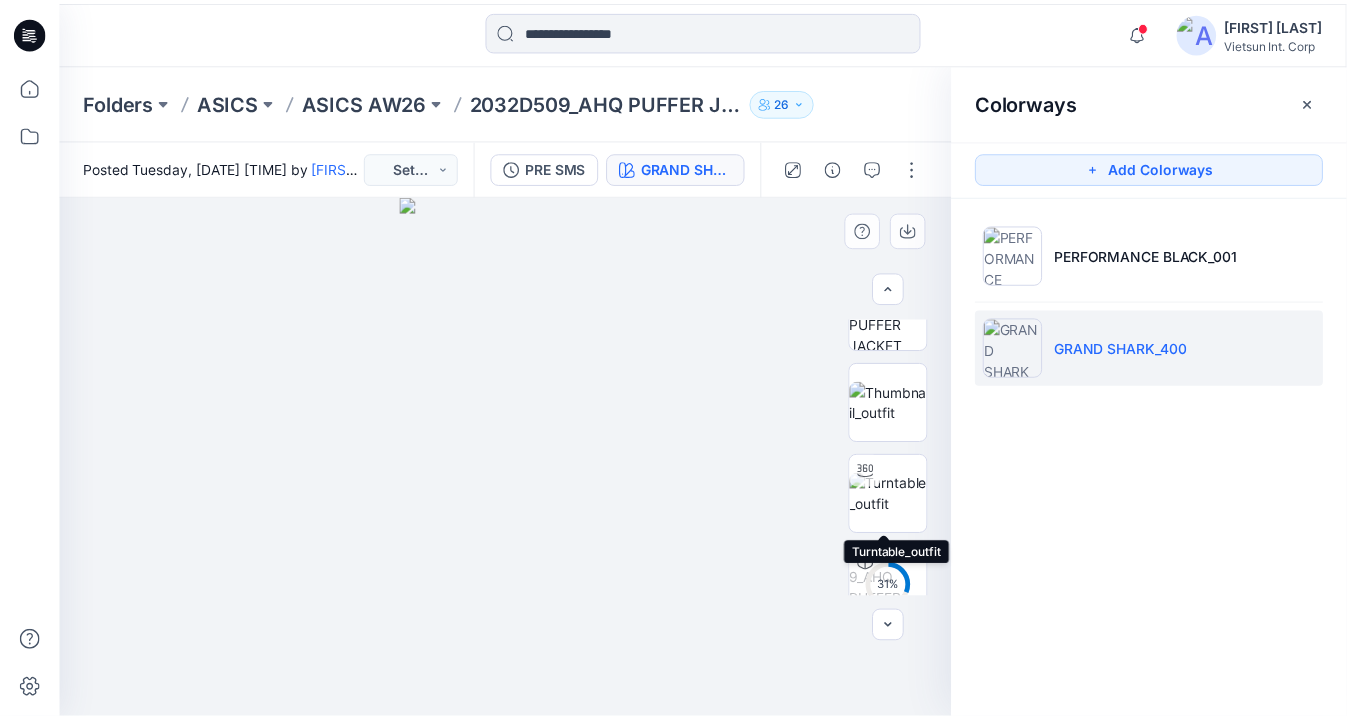scroll, scrollTop: 700, scrollLeft: 0, axis: vertical 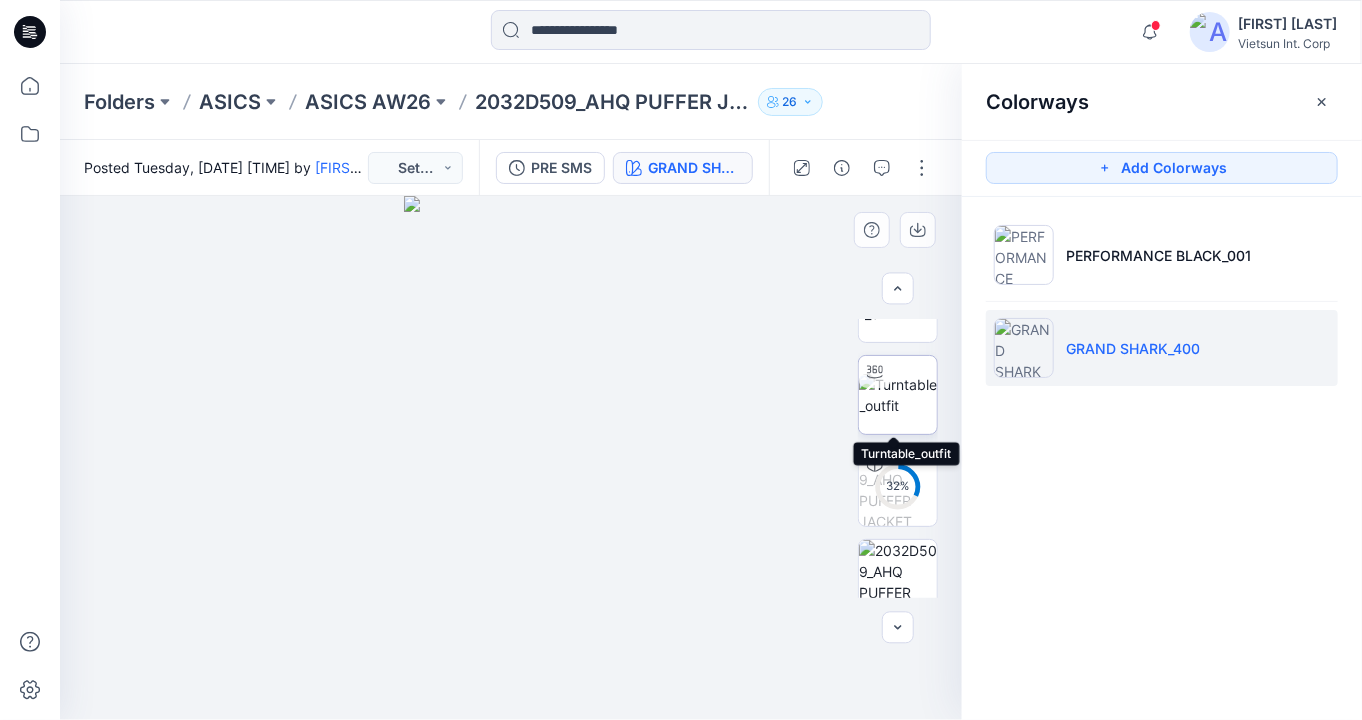 click at bounding box center [898, 395] 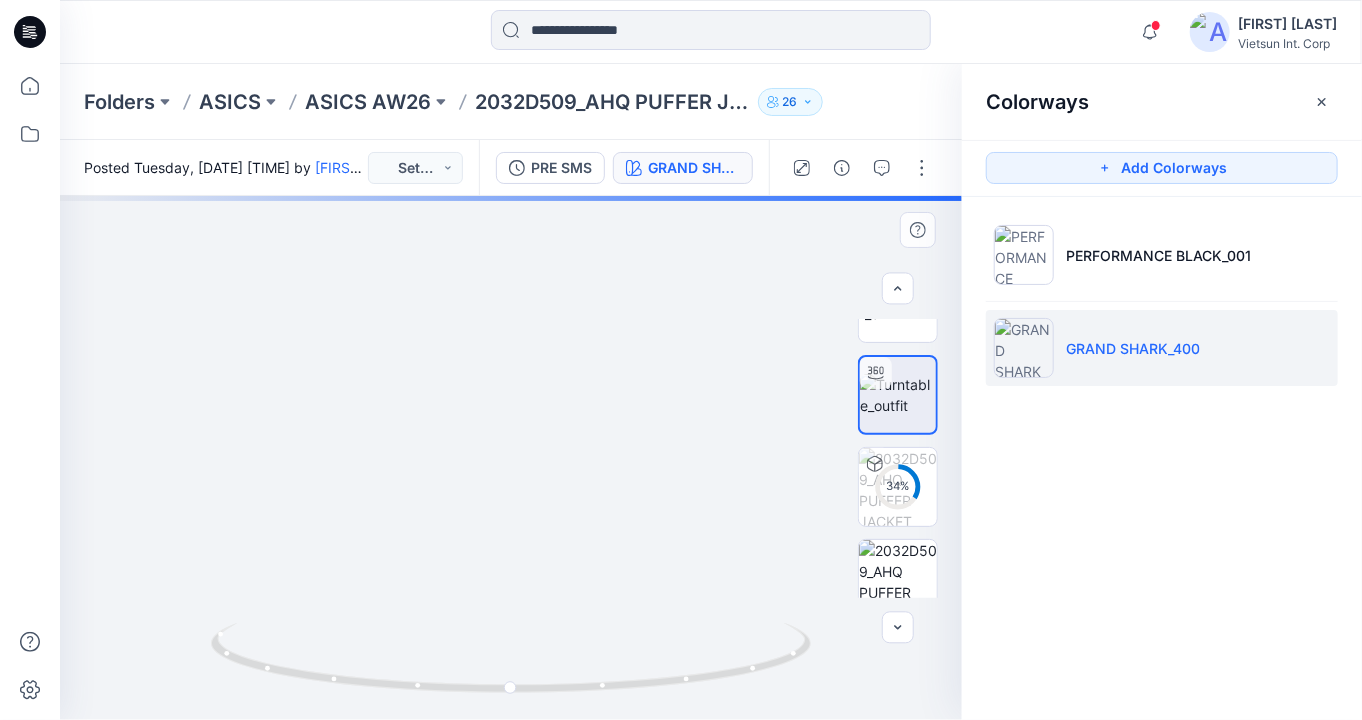 drag, startPoint x: 658, startPoint y: 485, endPoint x: 688, endPoint y: 483, distance: 30.066593 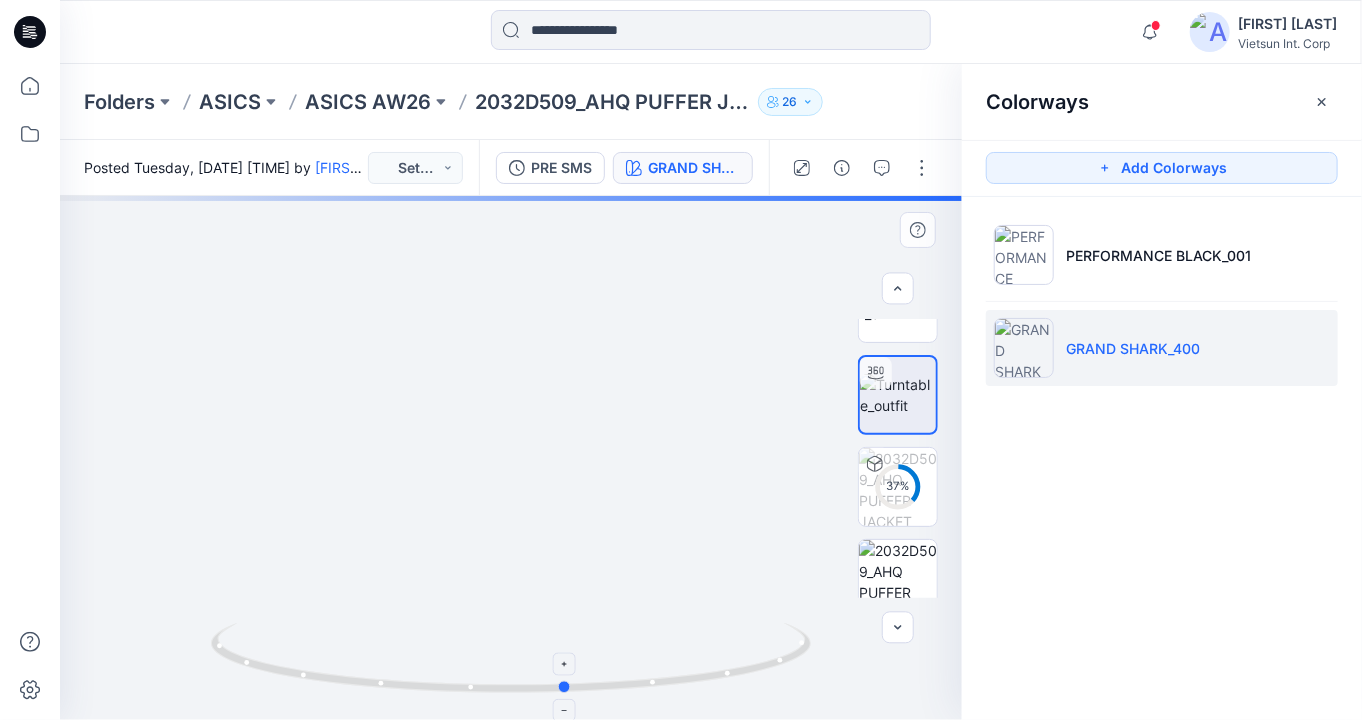 drag, startPoint x: 672, startPoint y: 683, endPoint x: 728, endPoint y: 671, distance: 57.271286 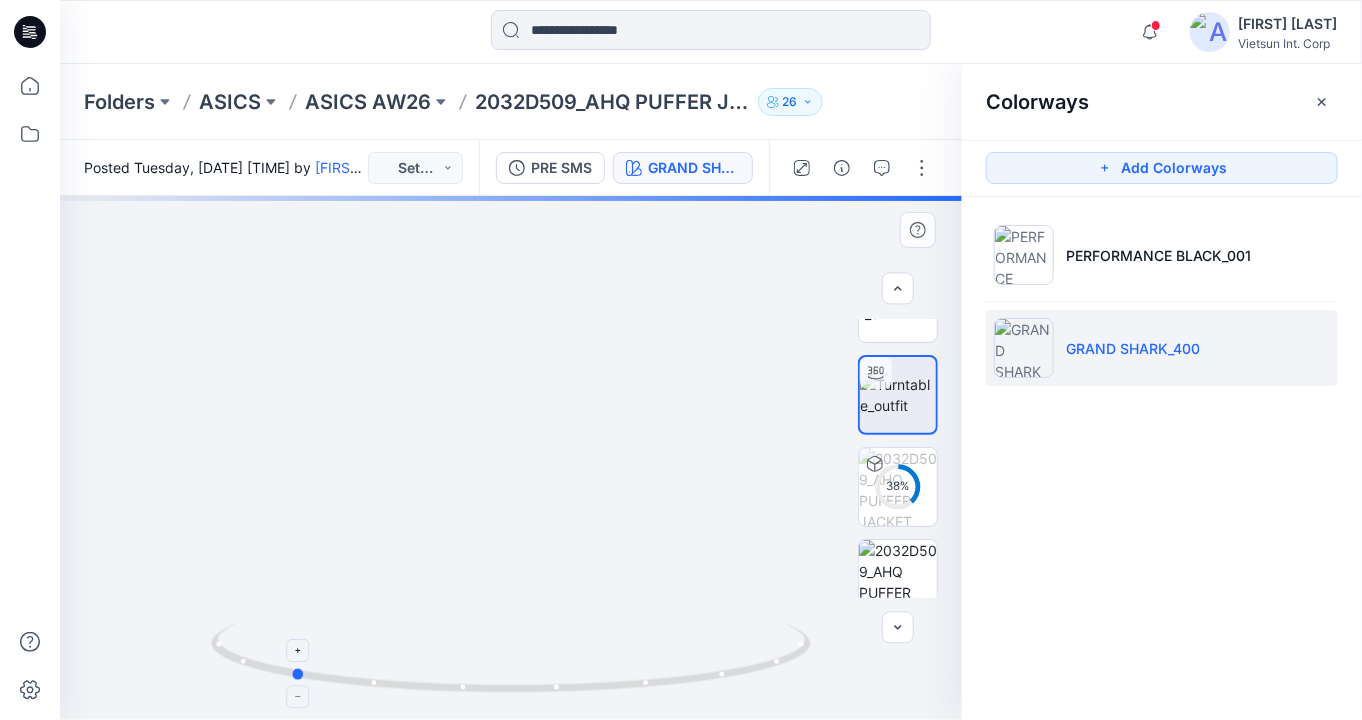 drag, startPoint x: 680, startPoint y: 675, endPoint x: 474, endPoint y: 660, distance: 206.5454 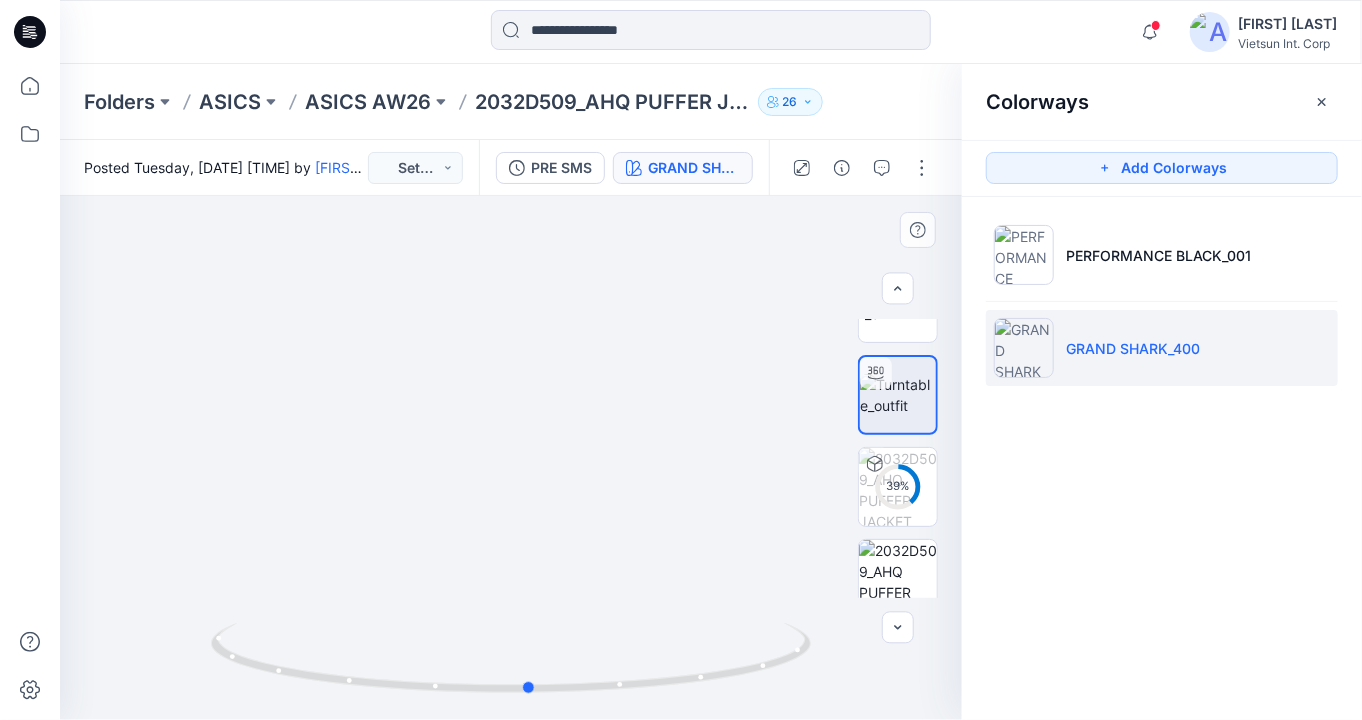 drag, startPoint x: 470, startPoint y: 697, endPoint x: 701, endPoint y: 707, distance: 231.21635 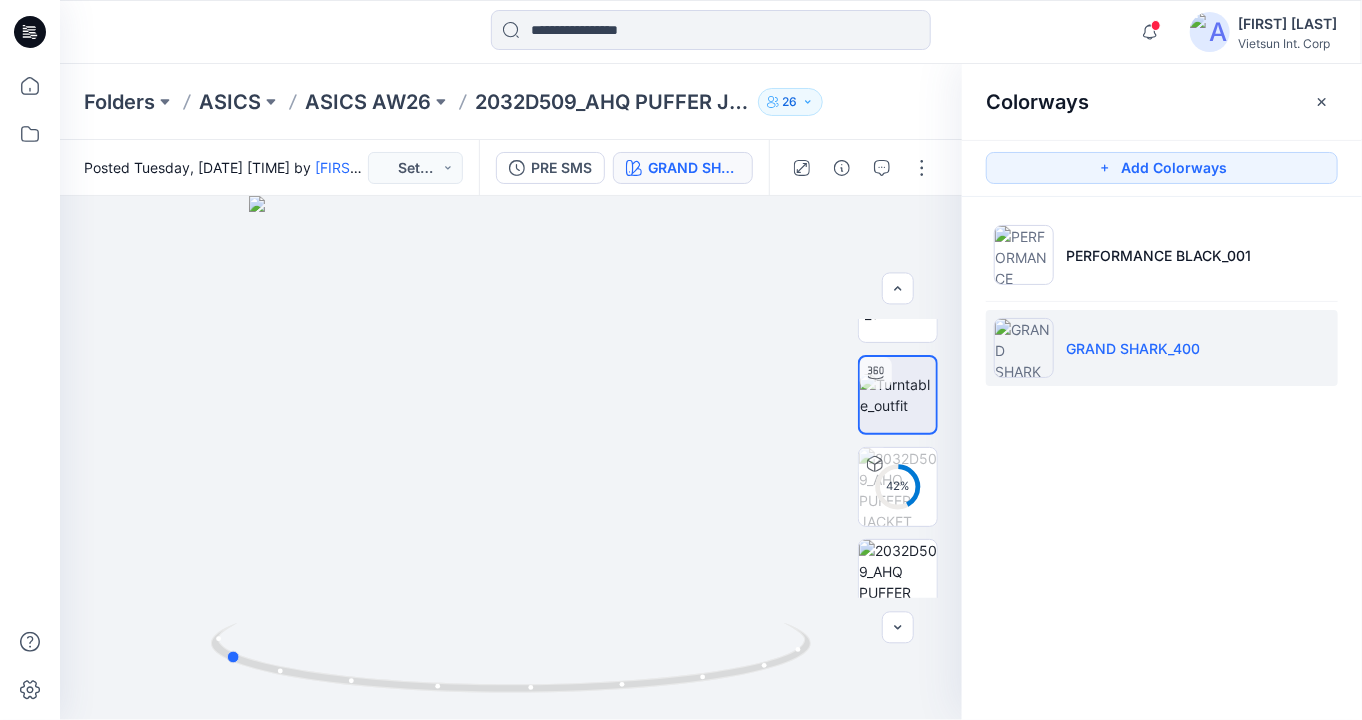 drag, startPoint x: 506, startPoint y: 695, endPoint x: 800, endPoint y: 723, distance: 295.33032 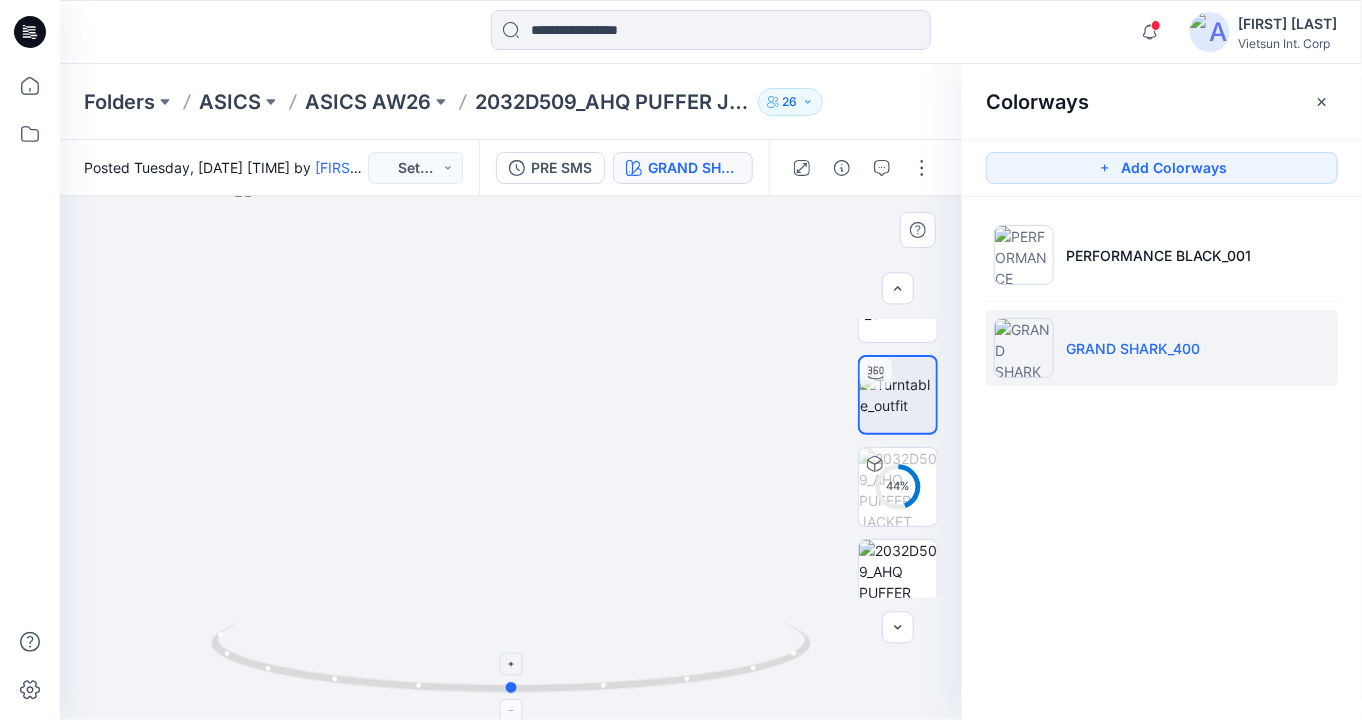 drag, startPoint x: 703, startPoint y: 680, endPoint x: 391, endPoint y: 666, distance: 312.31393 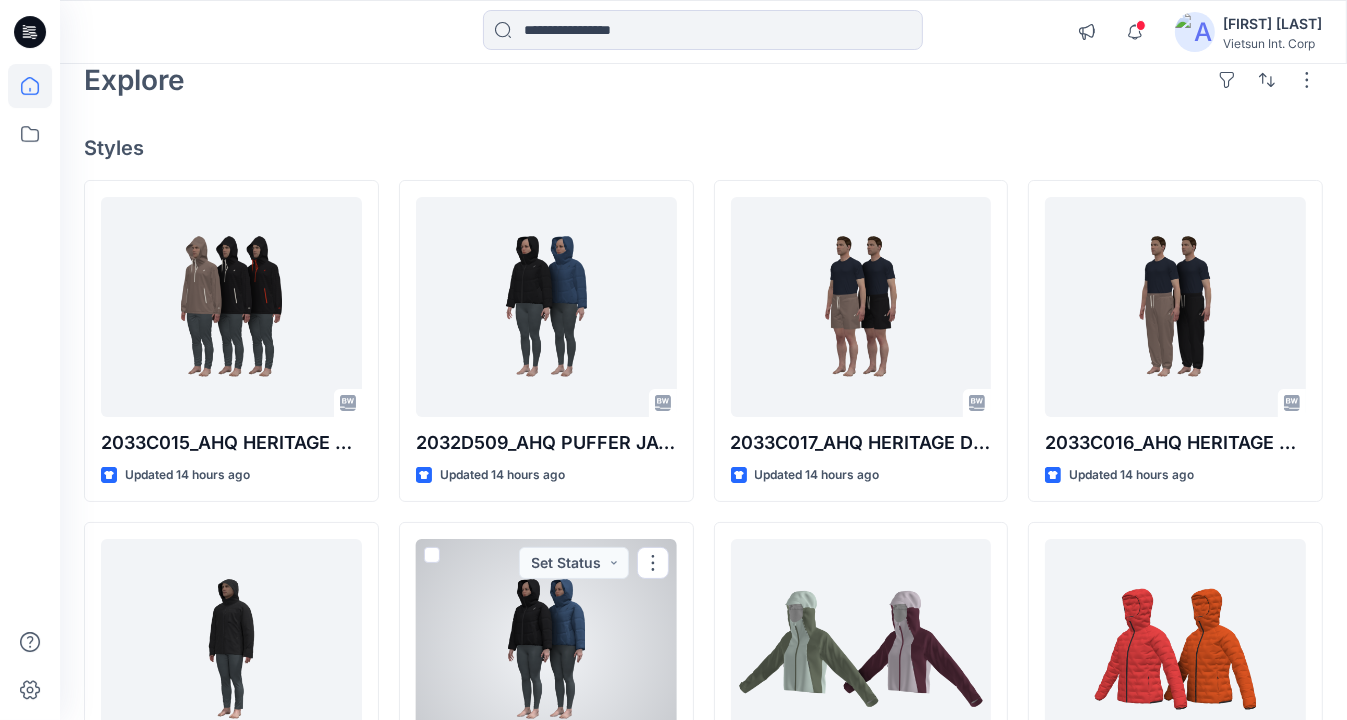 scroll, scrollTop: 100, scrollLeft: 0, axis: vertical 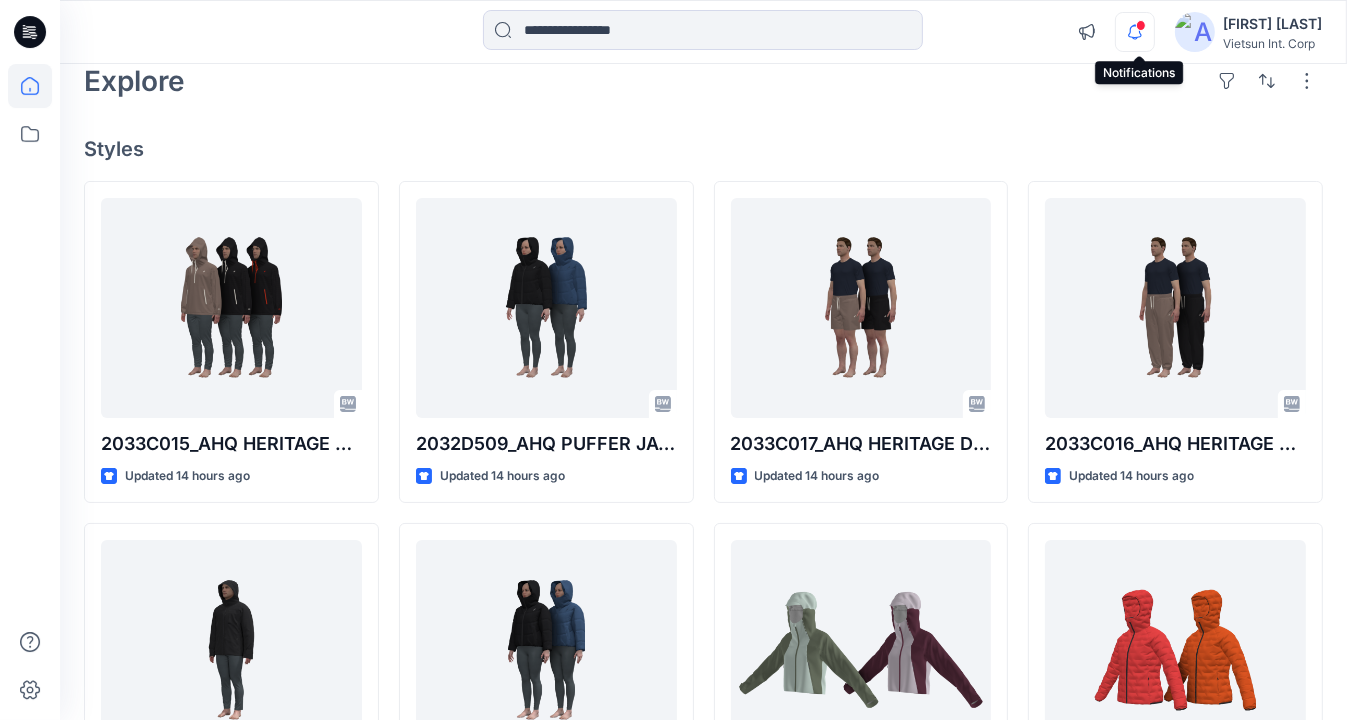 click 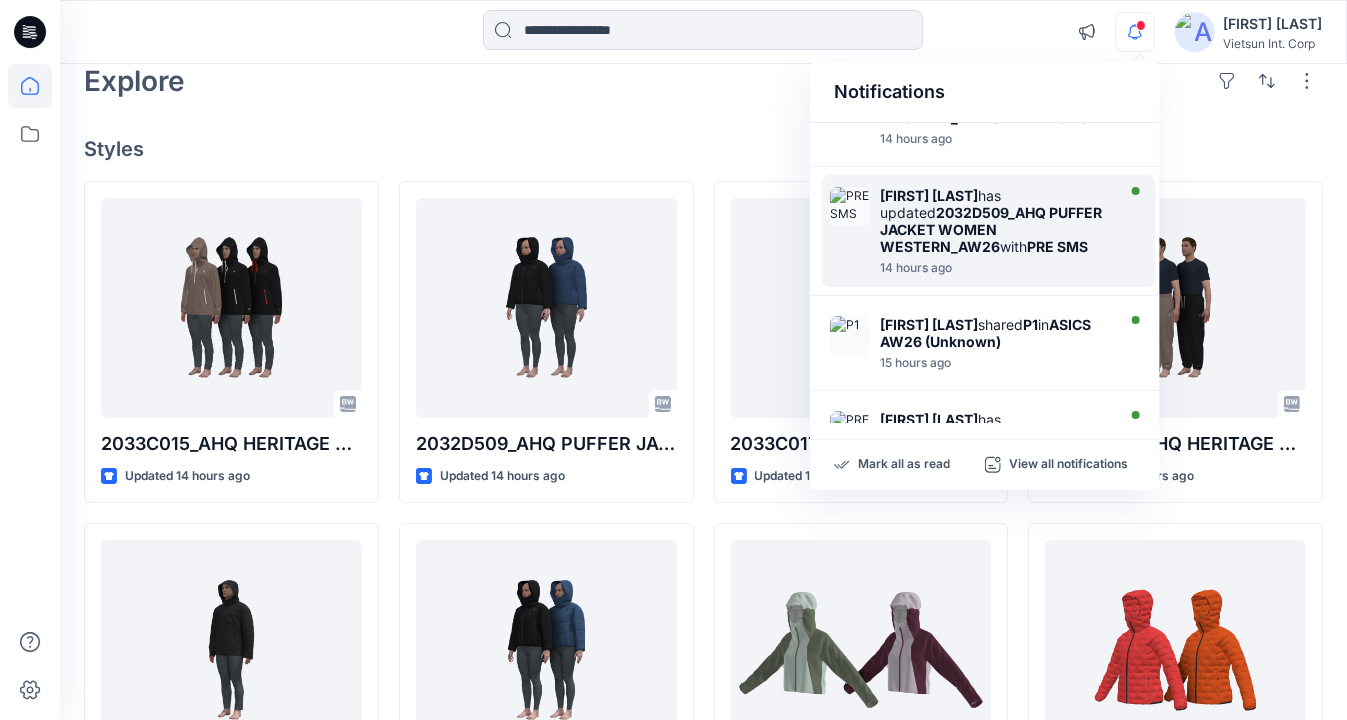 scroll, scrollTop: 300, scrollLeft: 0, axis: vertical 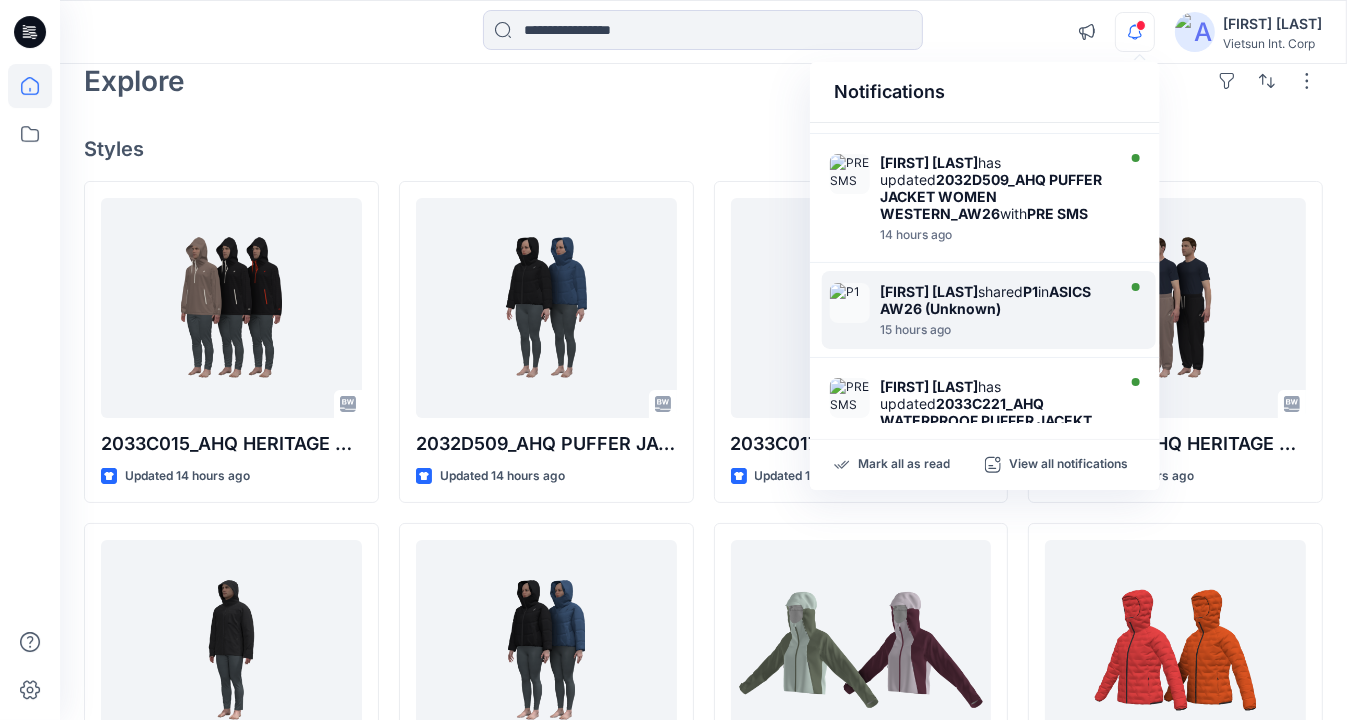 click on "ASICS AW26 (Unknown)" at bounding box center [985, 300] 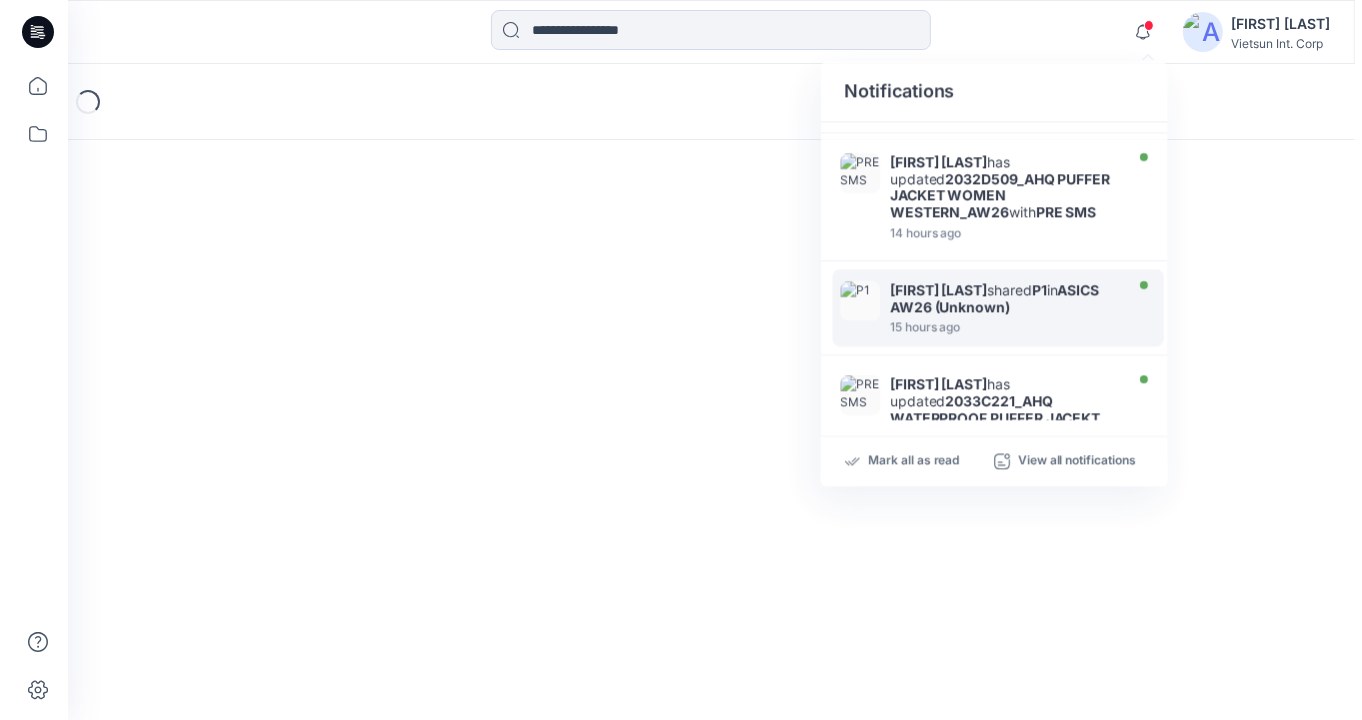 scroll, scrollTop: 0, scrollLeft: 0, axis: both 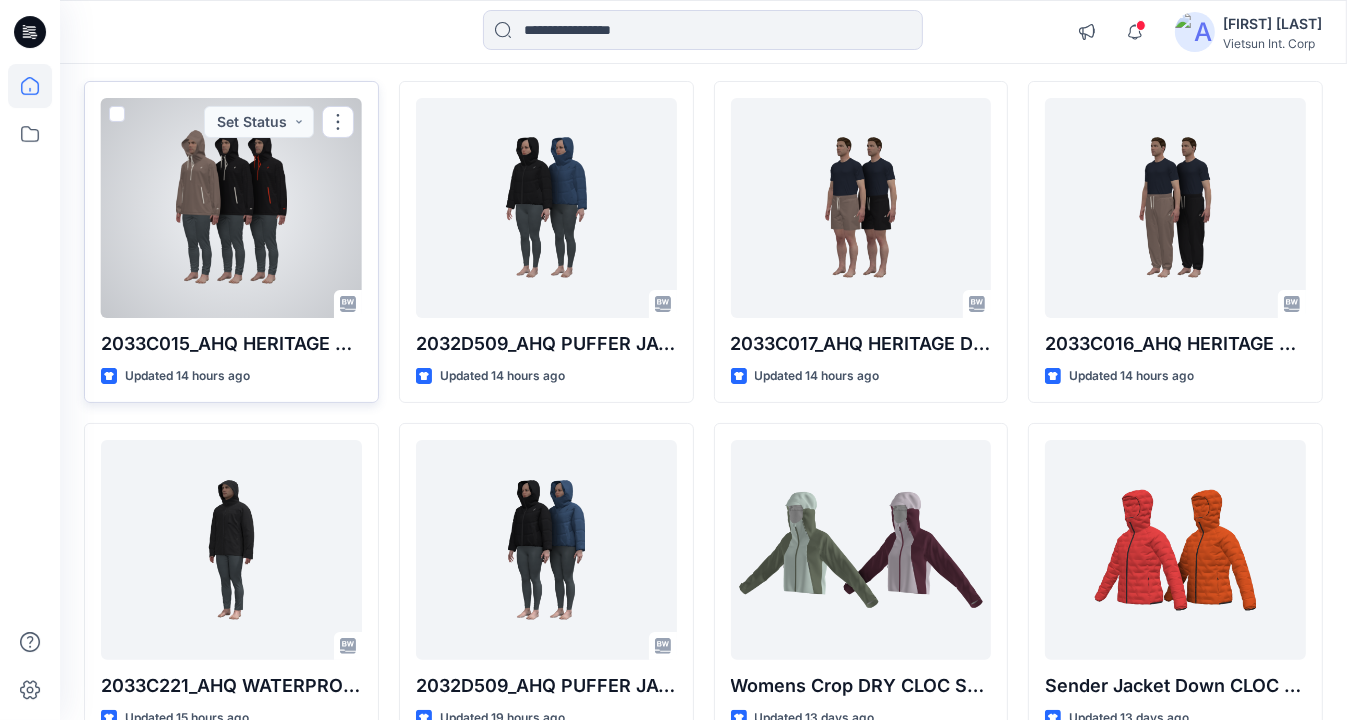 click at bounding box center (231, 208) 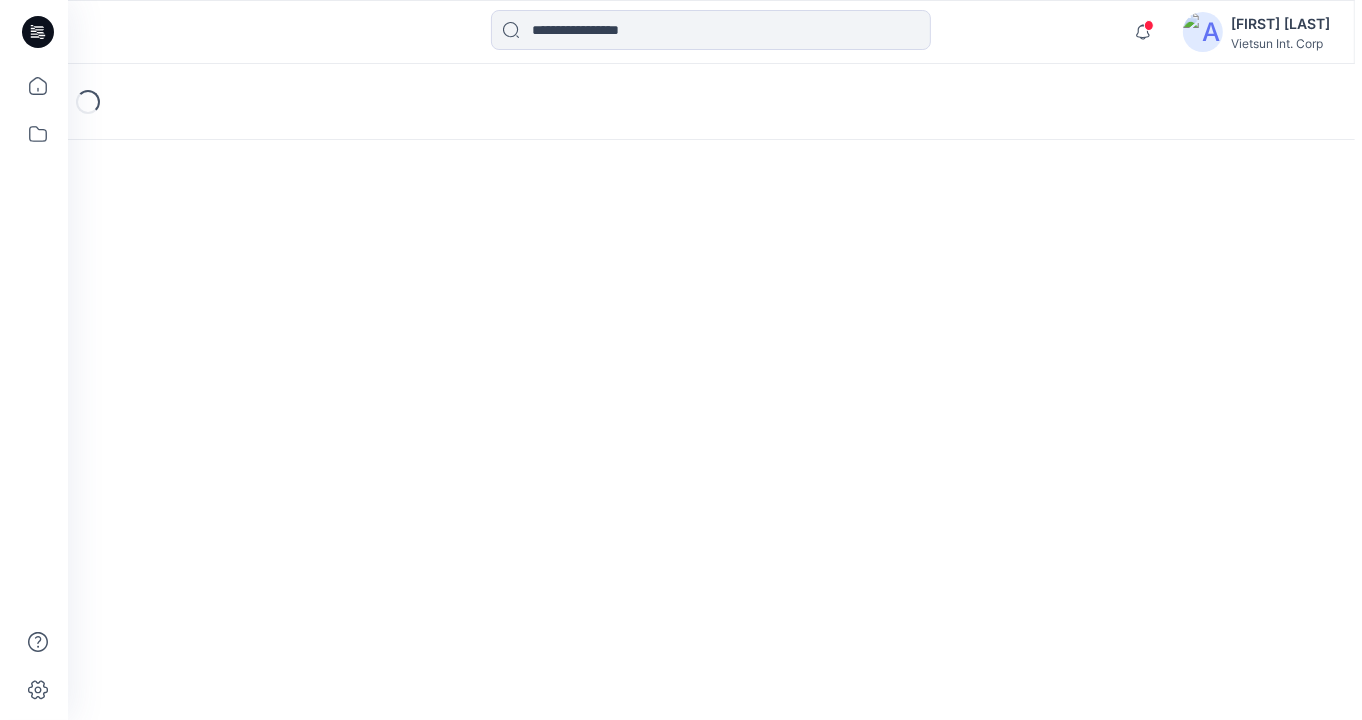 scroll, scrollTop: 0, scrollLeft: 0, axis: both 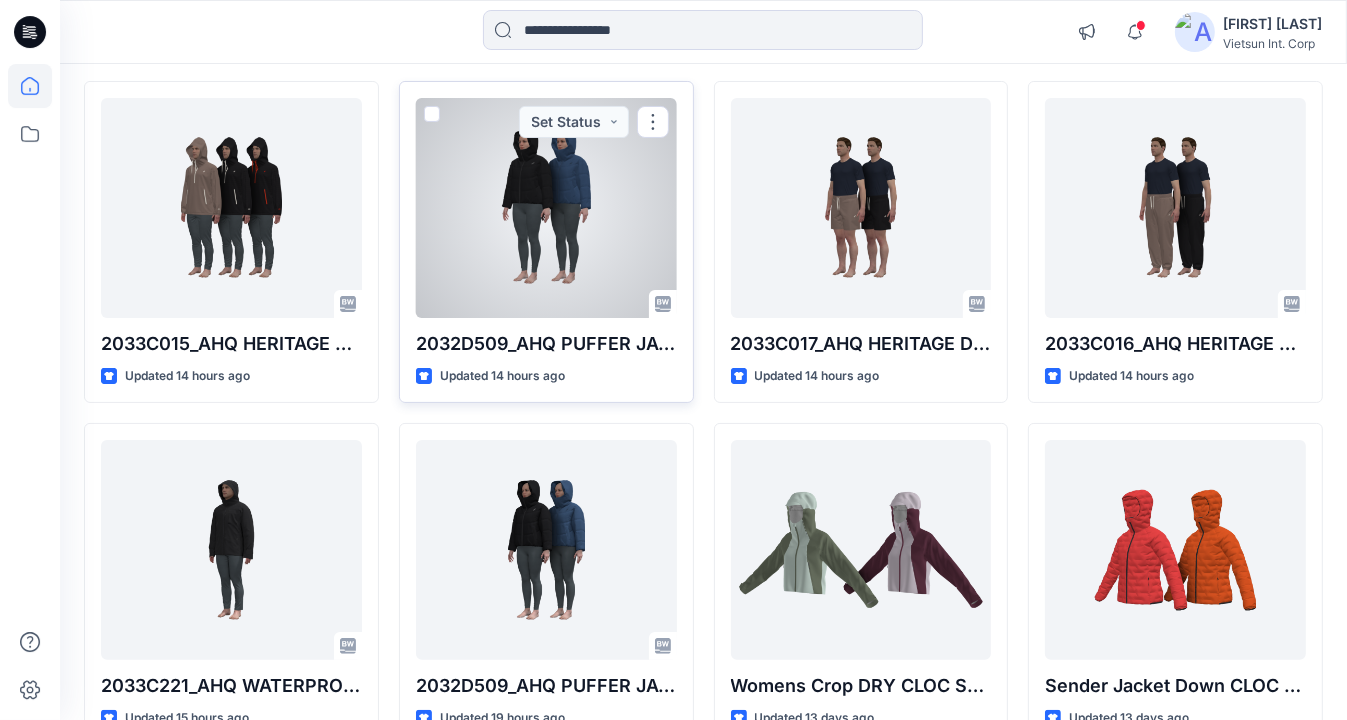 click at bounding box center (546, 208) 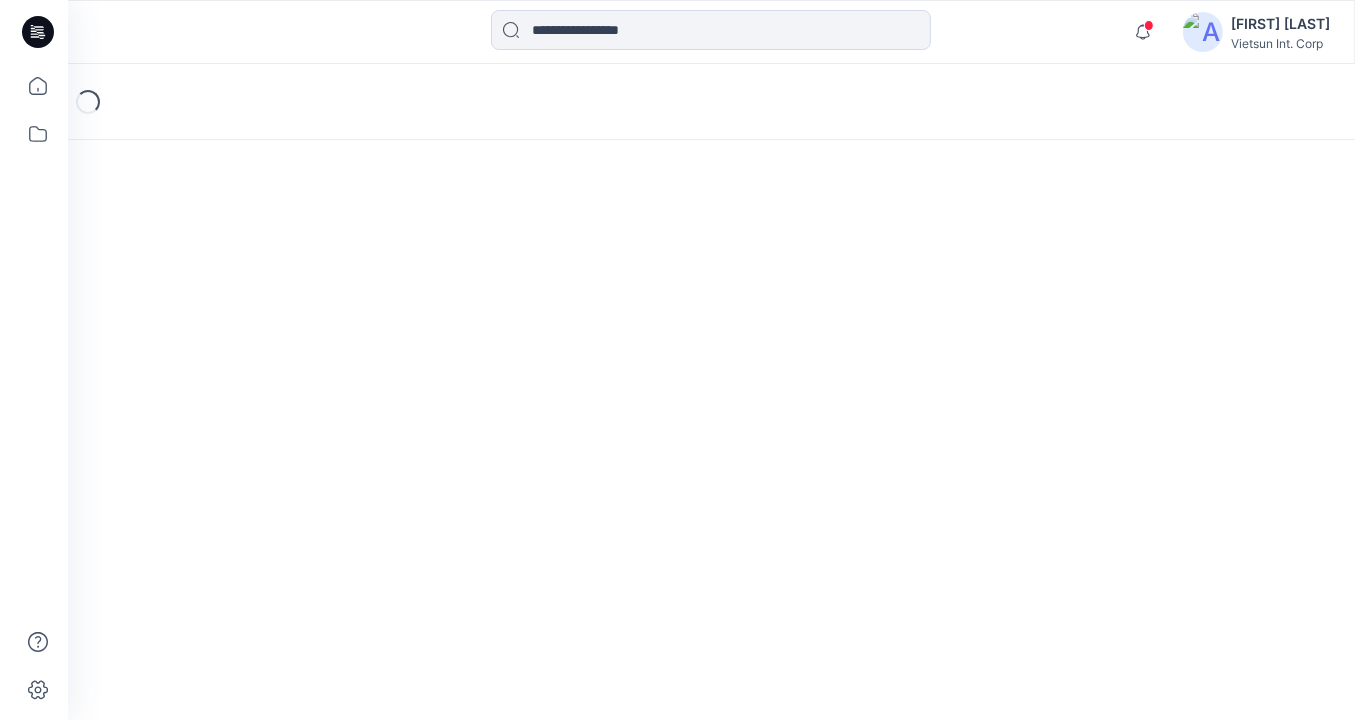 scroll, scrollTop: 0, scrollLeft: 0, axis: both 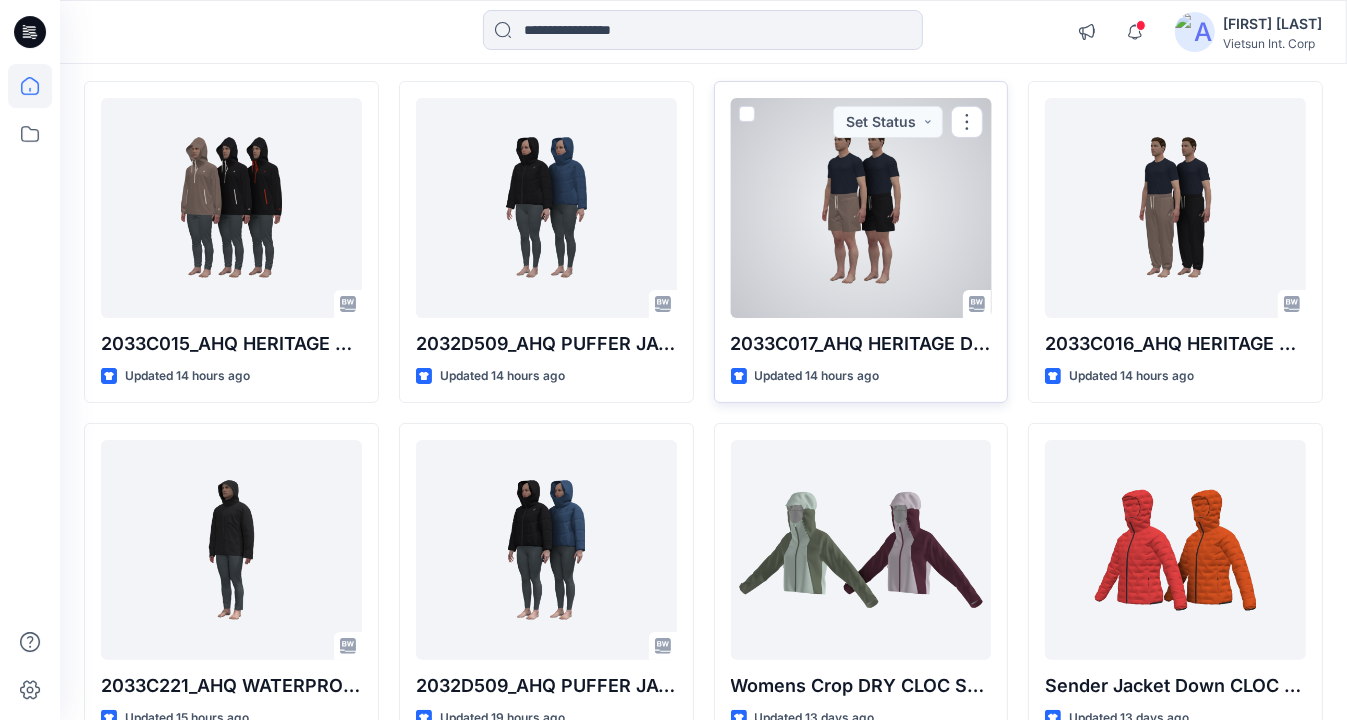 click at bounding box center [861, 208] 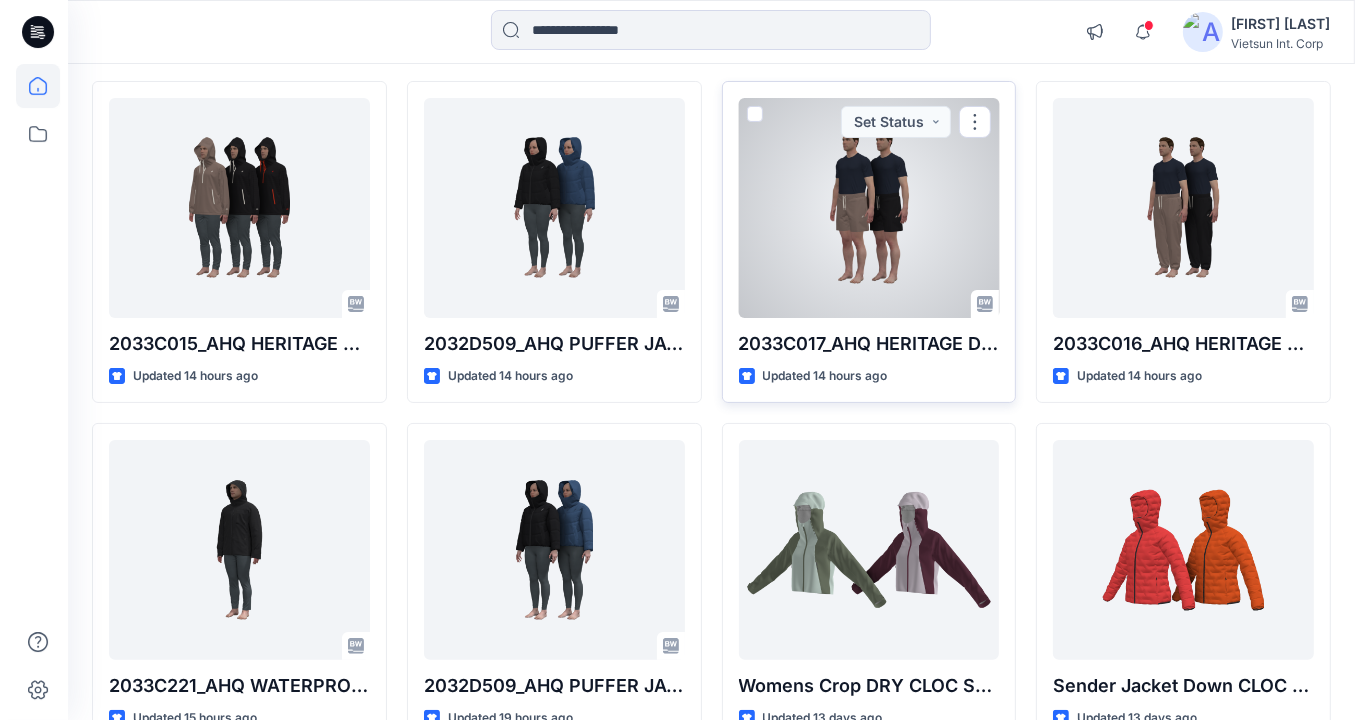 scroll, scrollTop: 0, scrollLeft: 0, axis: both 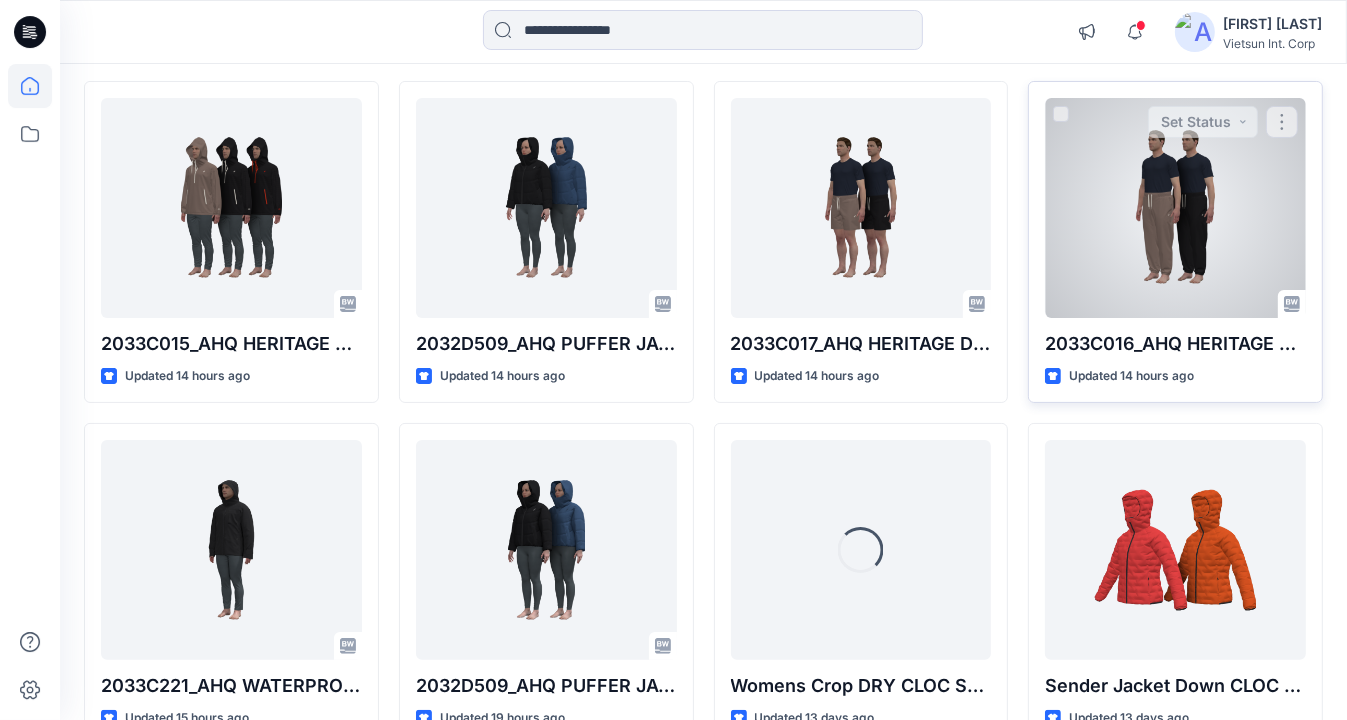 click at bounding box center [1175, 208] 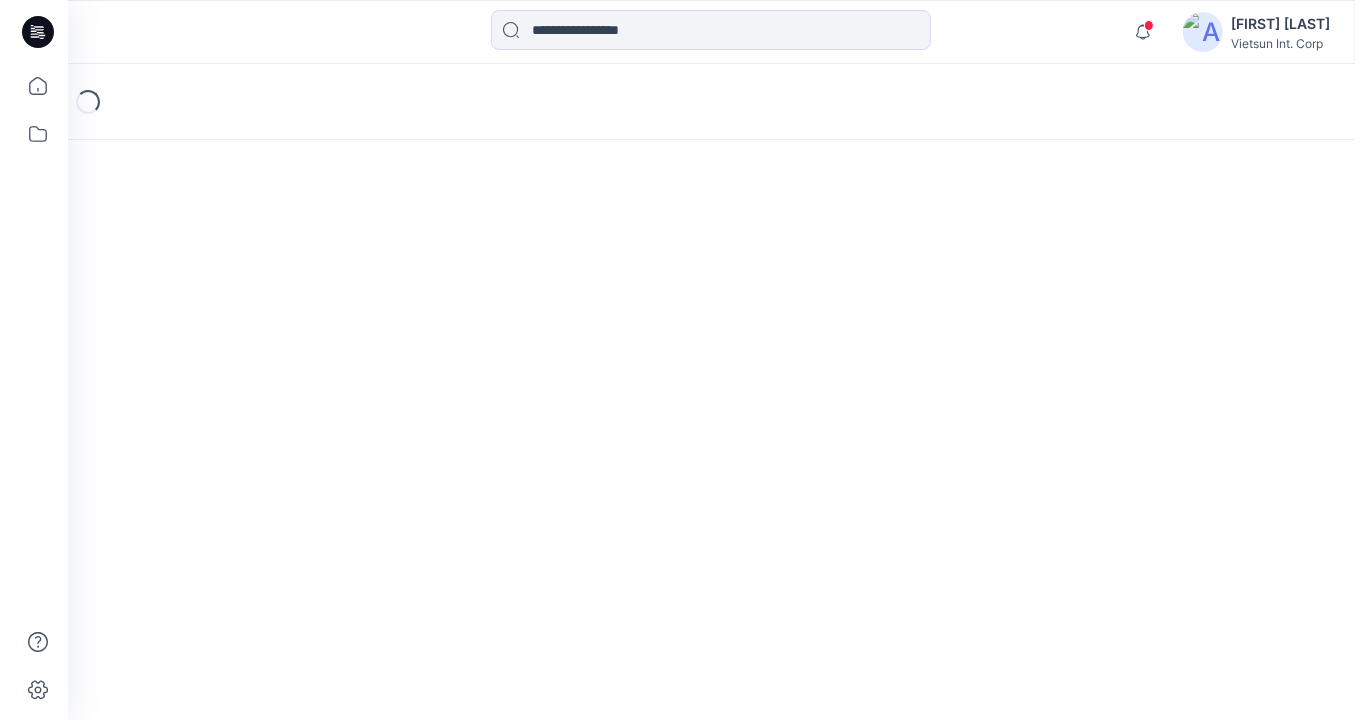 scroll, scrollTop: 0, scrollLeft: 0, axis: both 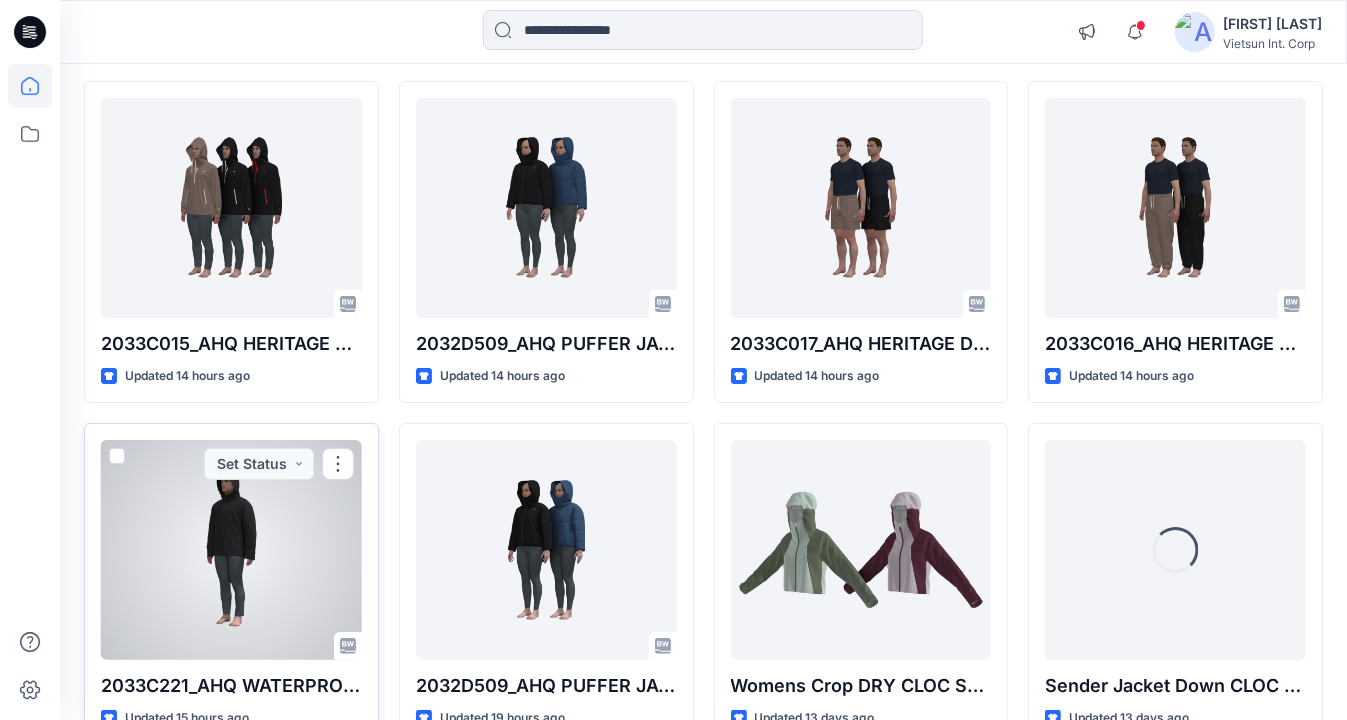 click at bounding box center [231, 550] 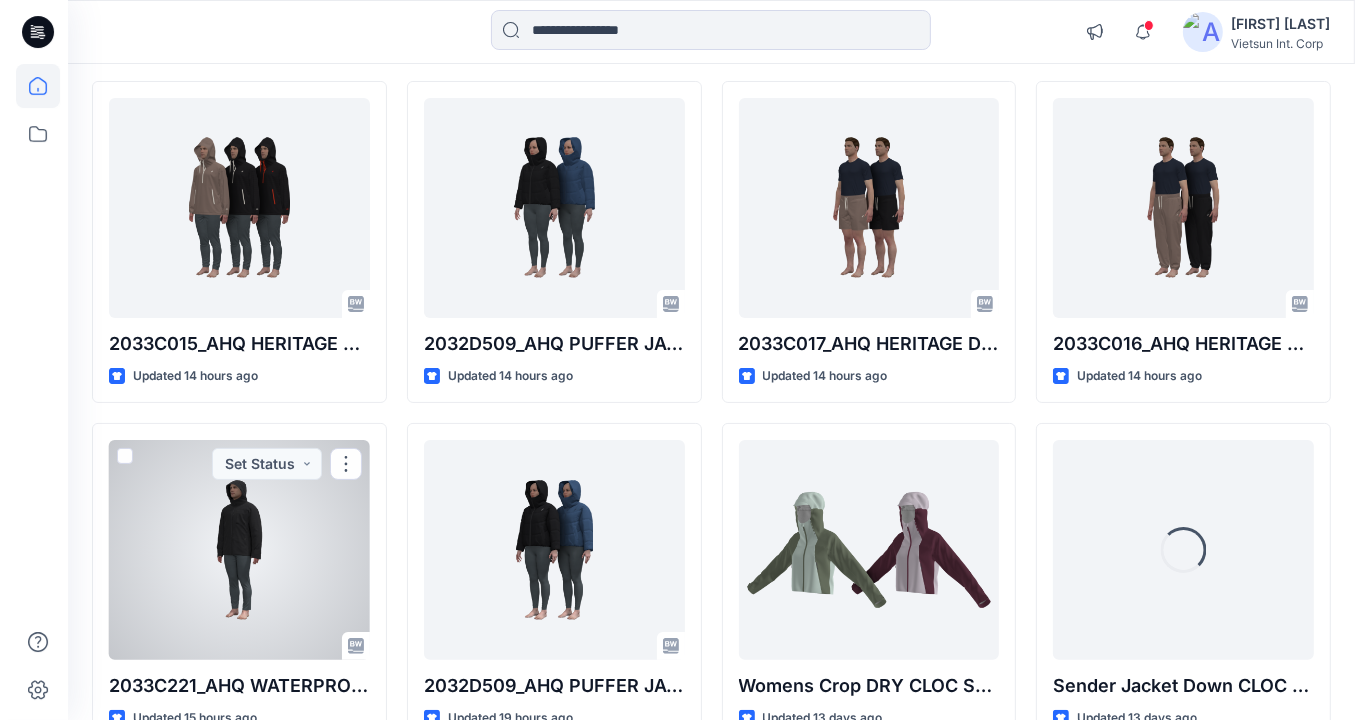 scroll, scrollTop: 0, scrollLeft: 0, axis: both 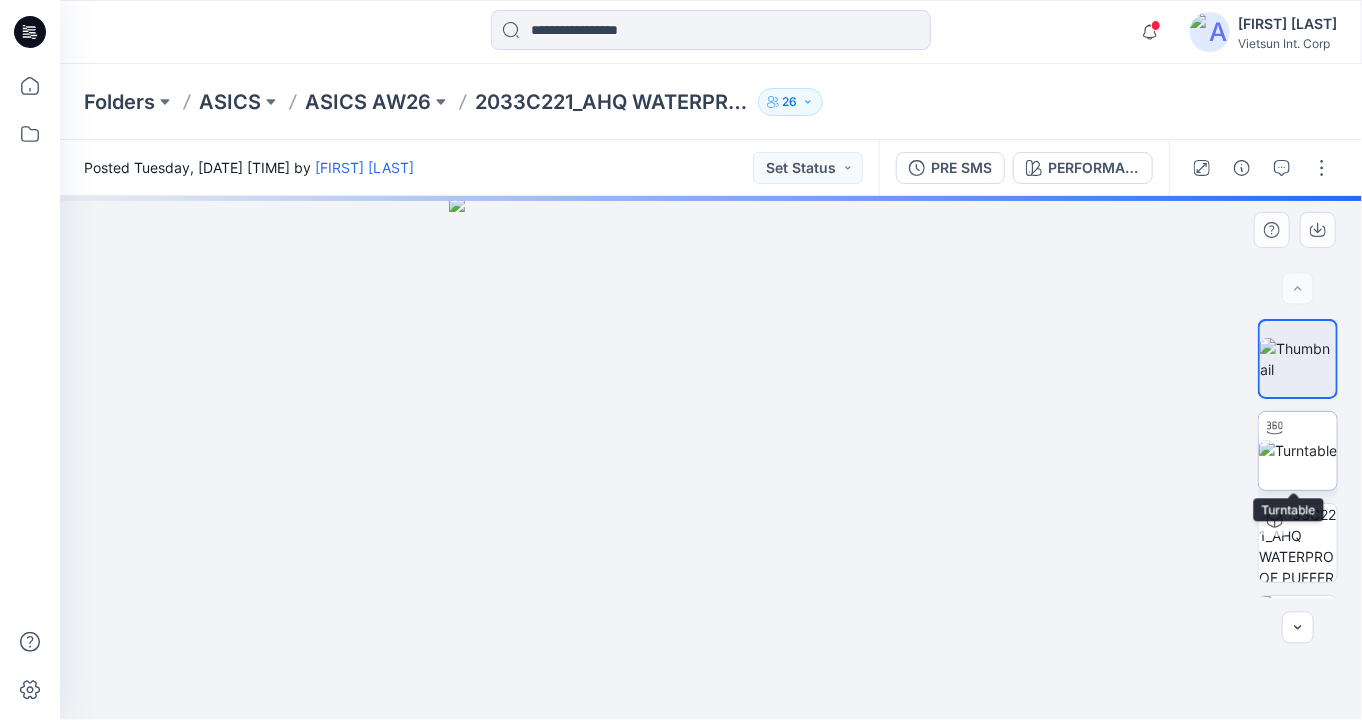 click at bounding box center (1298, 450) 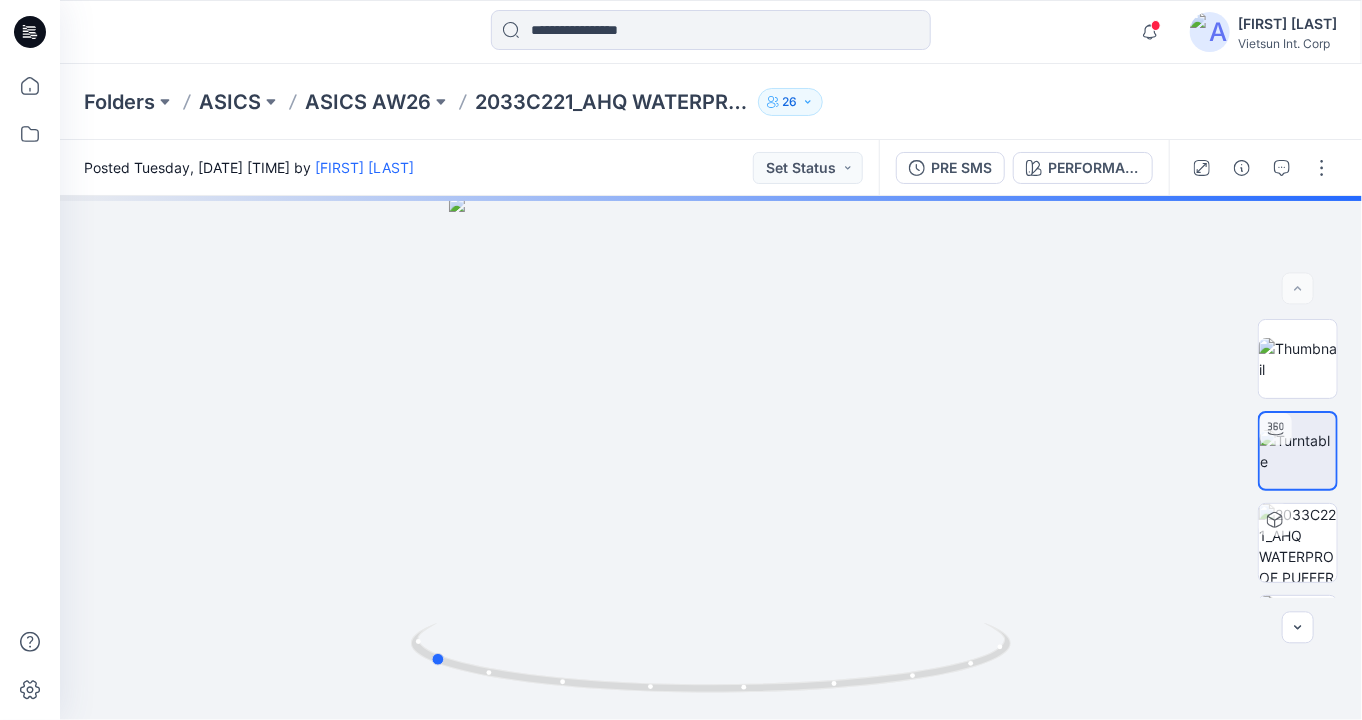 drag, startPoint x: 926, startPoint y: 610, endPoint x: 44, endPoint y: 559, distance: 883.47327 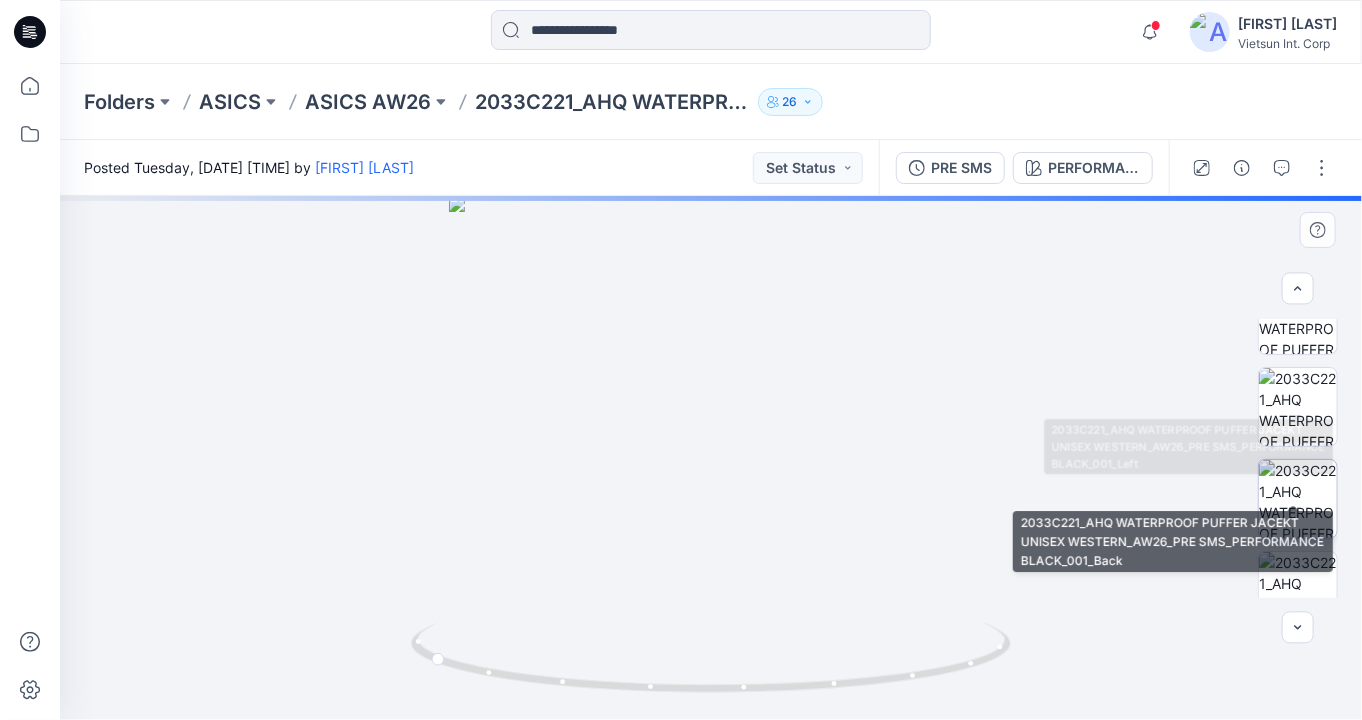scroll, scrollTop: 500, scrollLeft: 0, axis: vertical 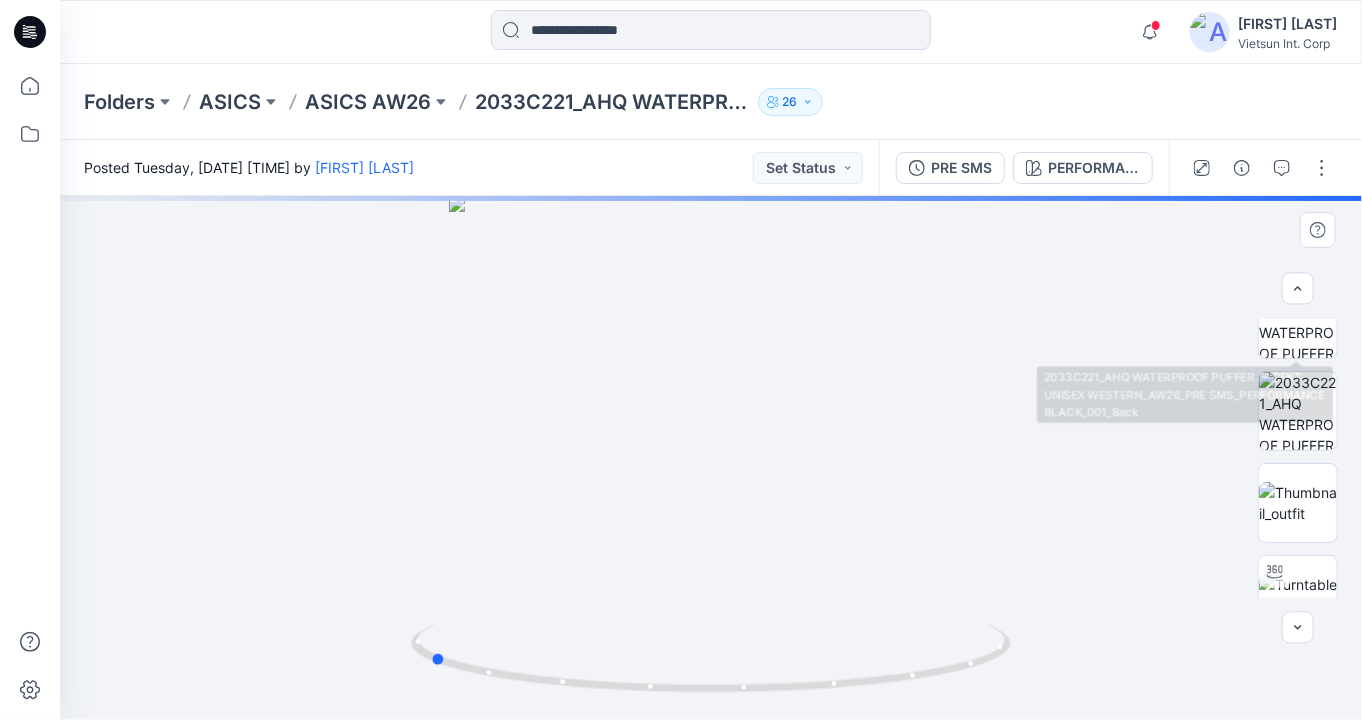 click at bounding box center [711, 458] 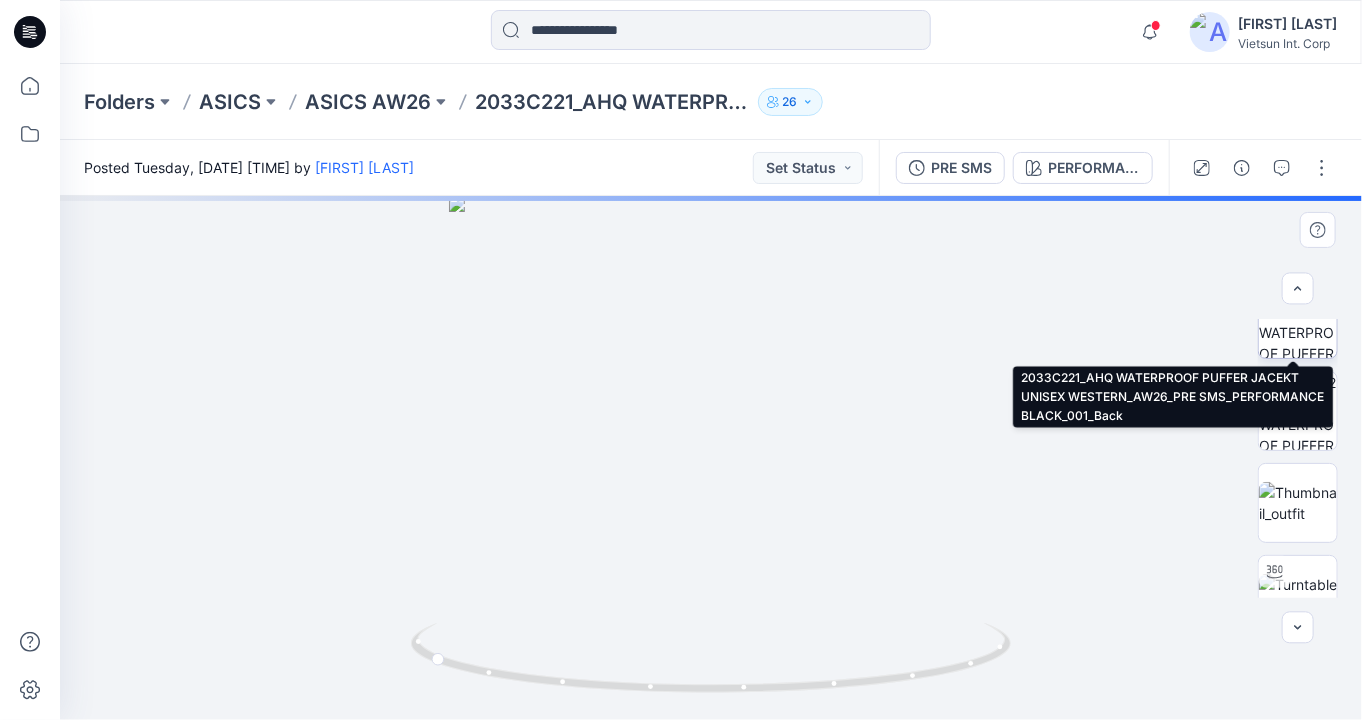 click at bounding box center [1298, 319] 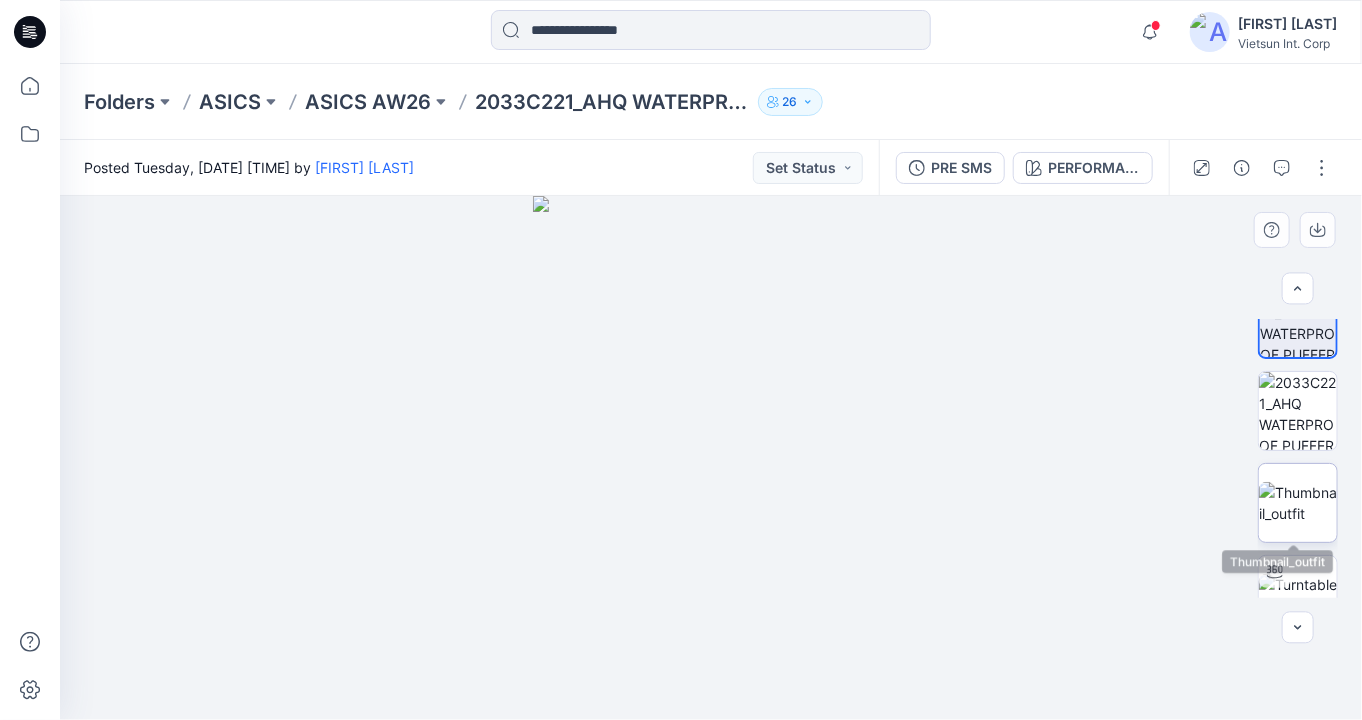 click at bounding box center [1298, 503] 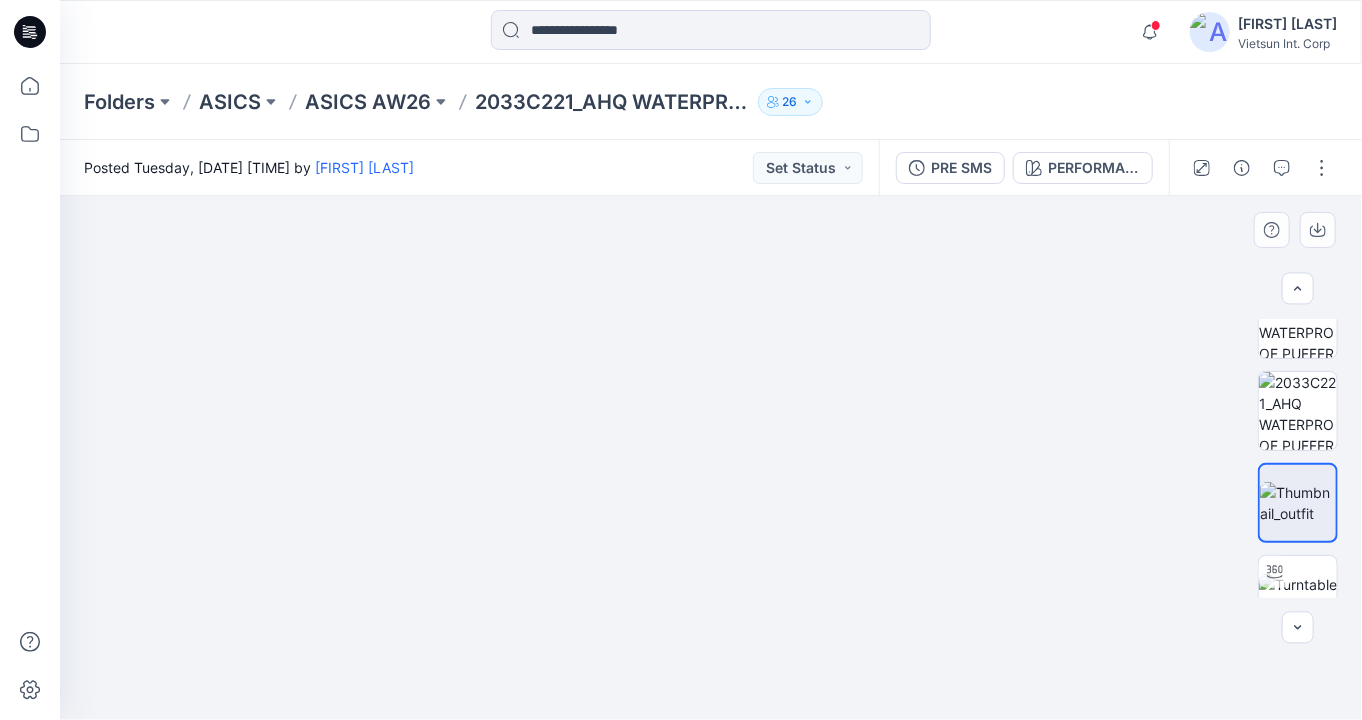 drag, startPoint x: 931, startPoint y: 556, endPoint x: 808, endPoint y: 539, distance: 124.16924 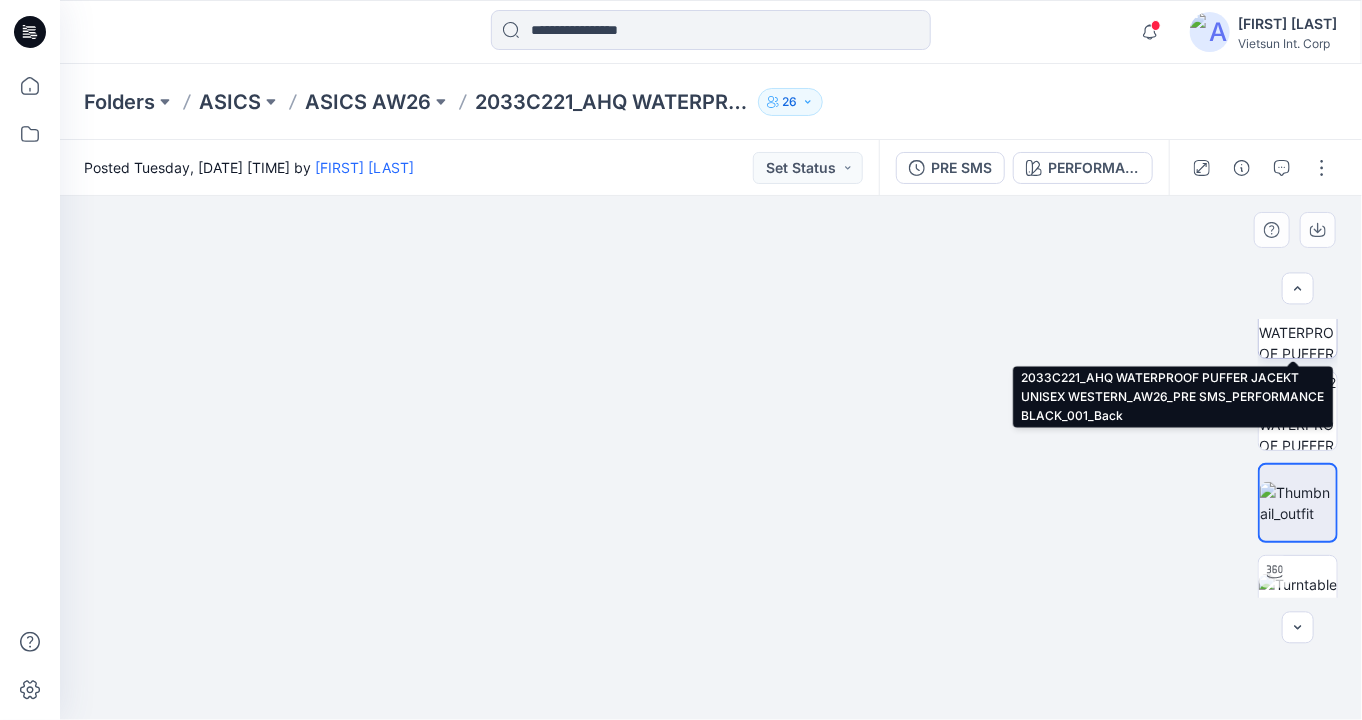 click at bounding box center (1298, 319) 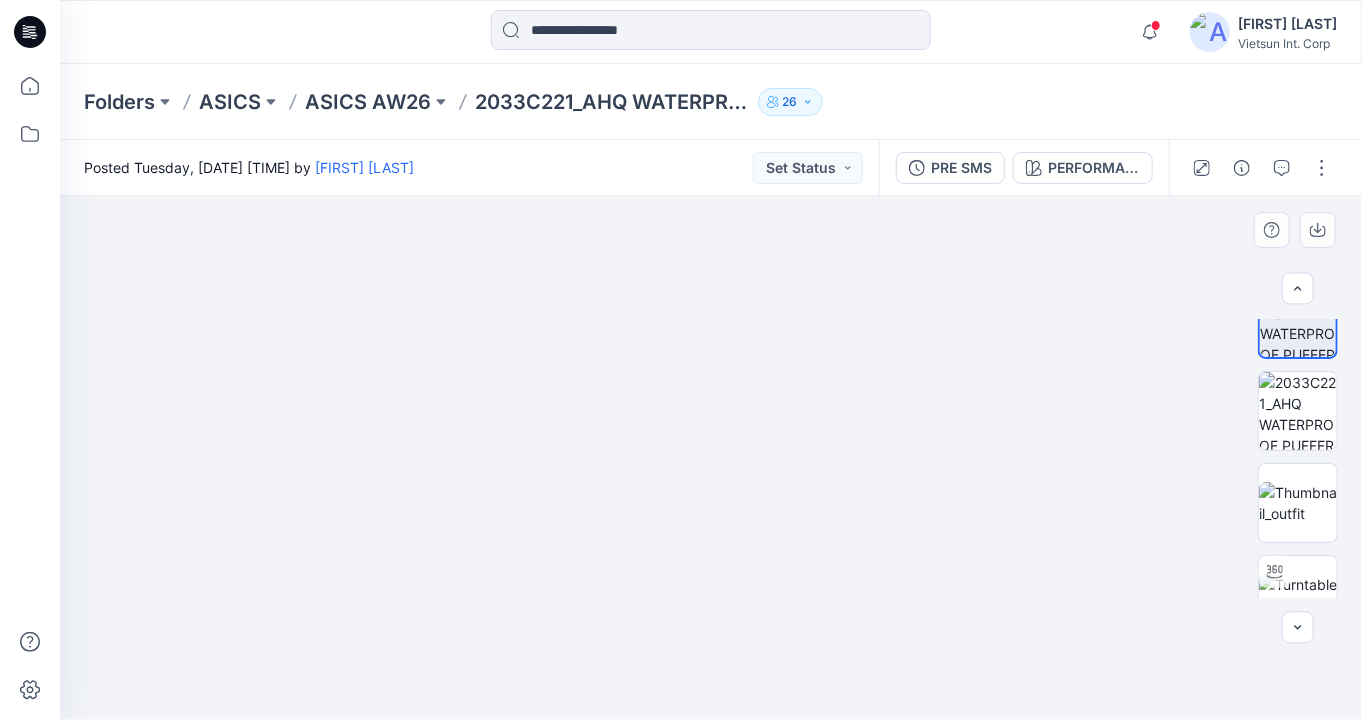 drag, startPoint x: 739, startPoint y: 605, endPoint x: 736, endPoint y: 453, distance: 152.0296 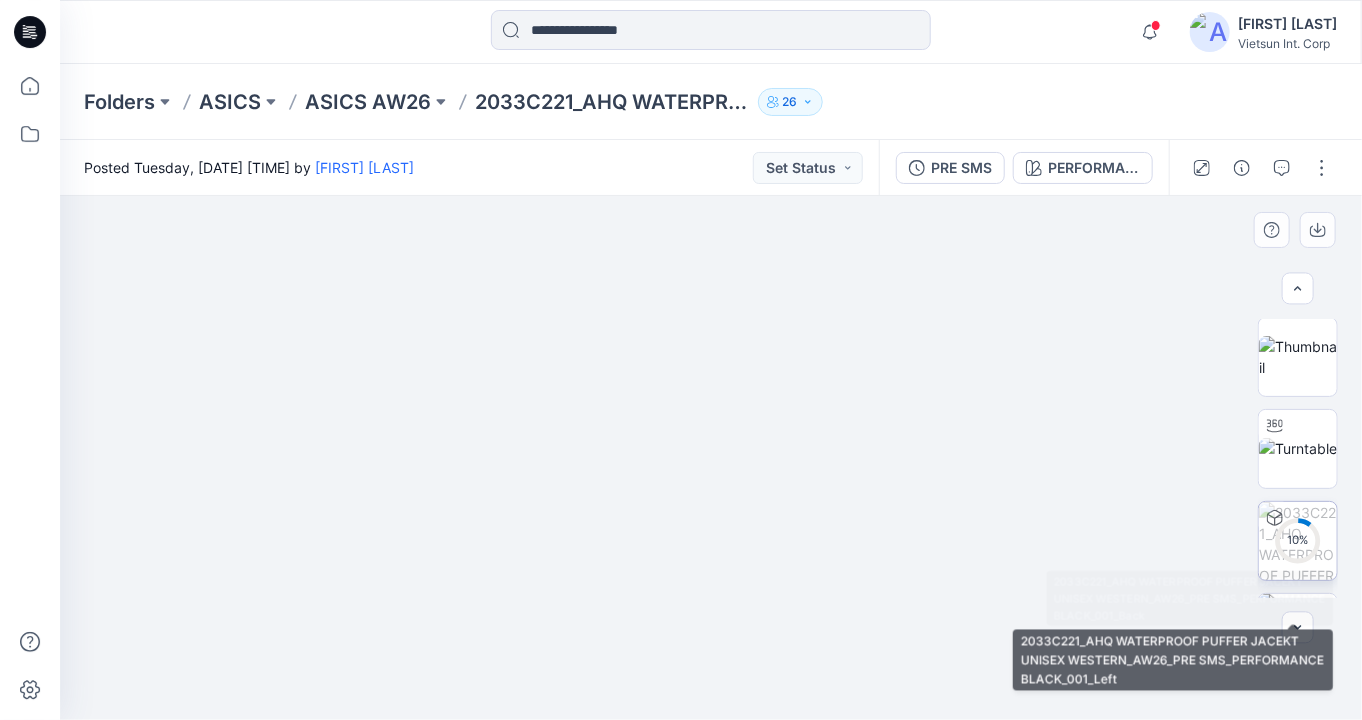 scroll, scrollTop: 0, scrollLeft: 0, axis: both 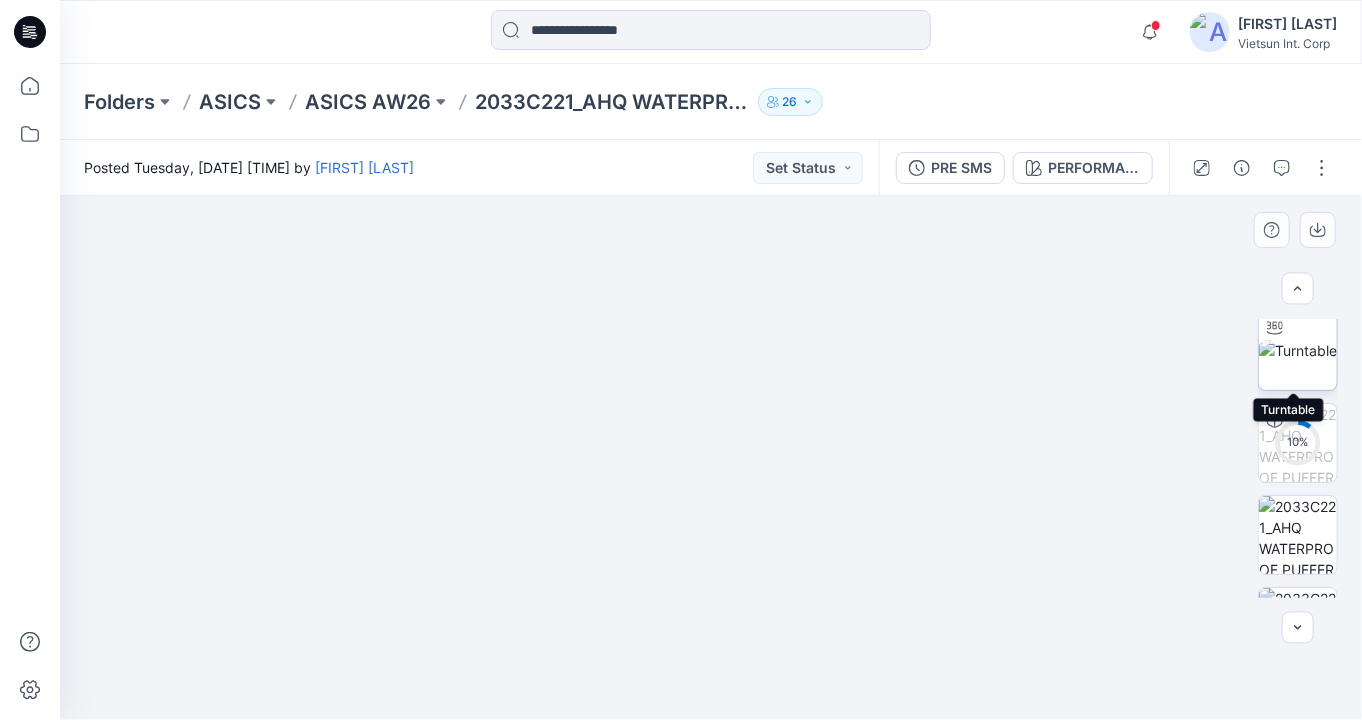 click at bounding box center (1298, 350) 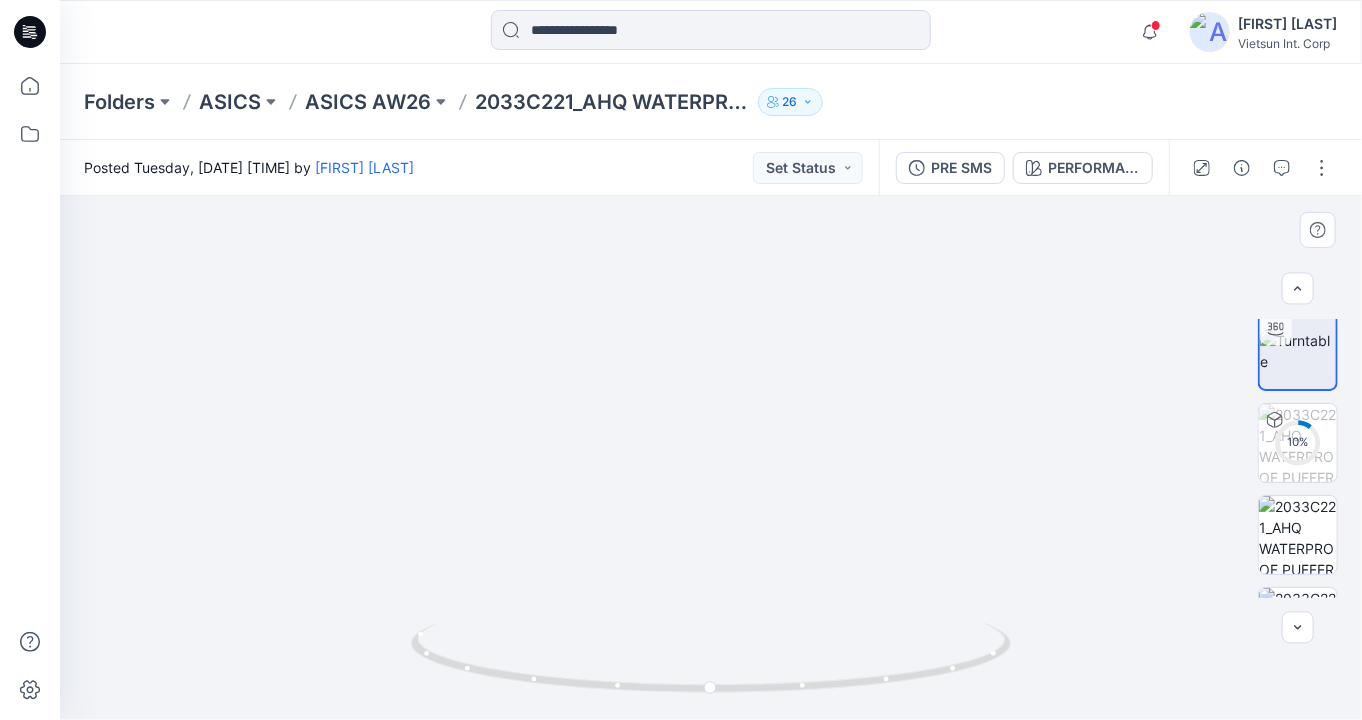 drag, startPoint x: 809, startPoint y: 615, endPoint x: 767, endPoint y: 374, distance: 244.63237 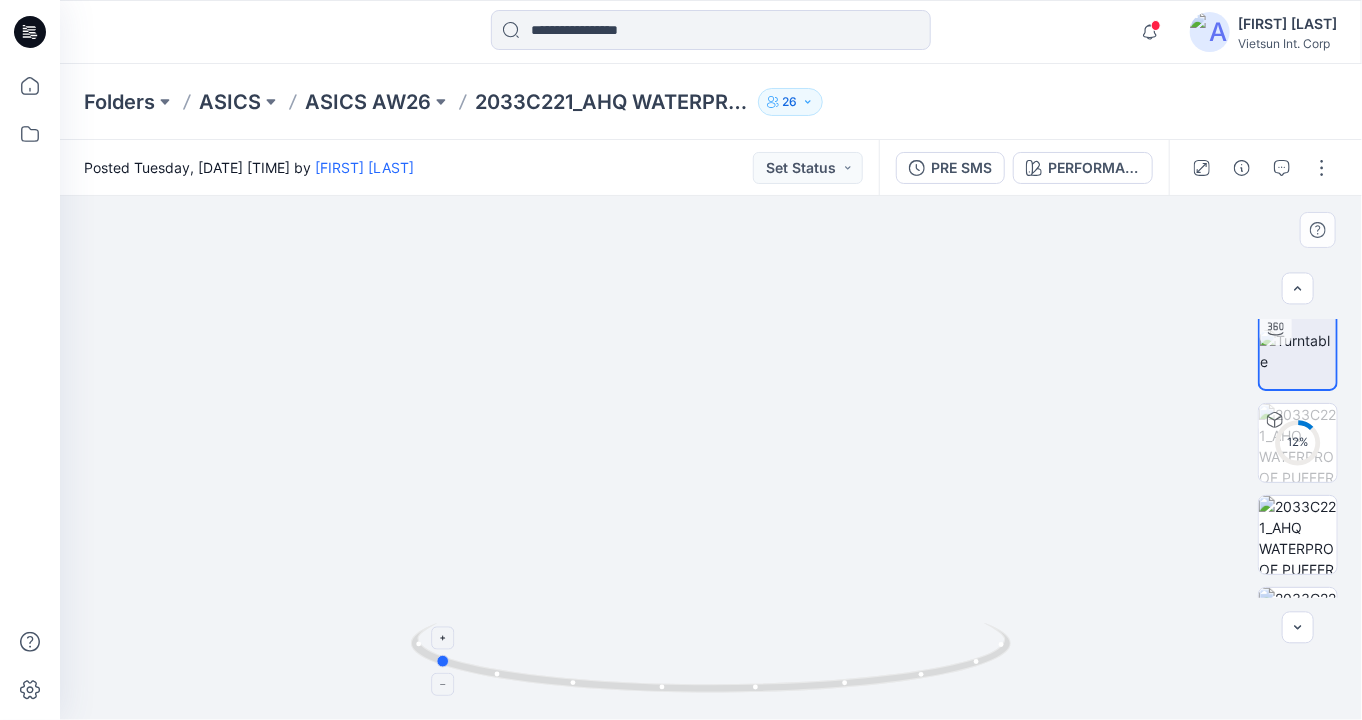 drag, startPoint x: 841, startPoint y: 702, endPoint x: 564, endPoint y: 670, distance: 278.84225 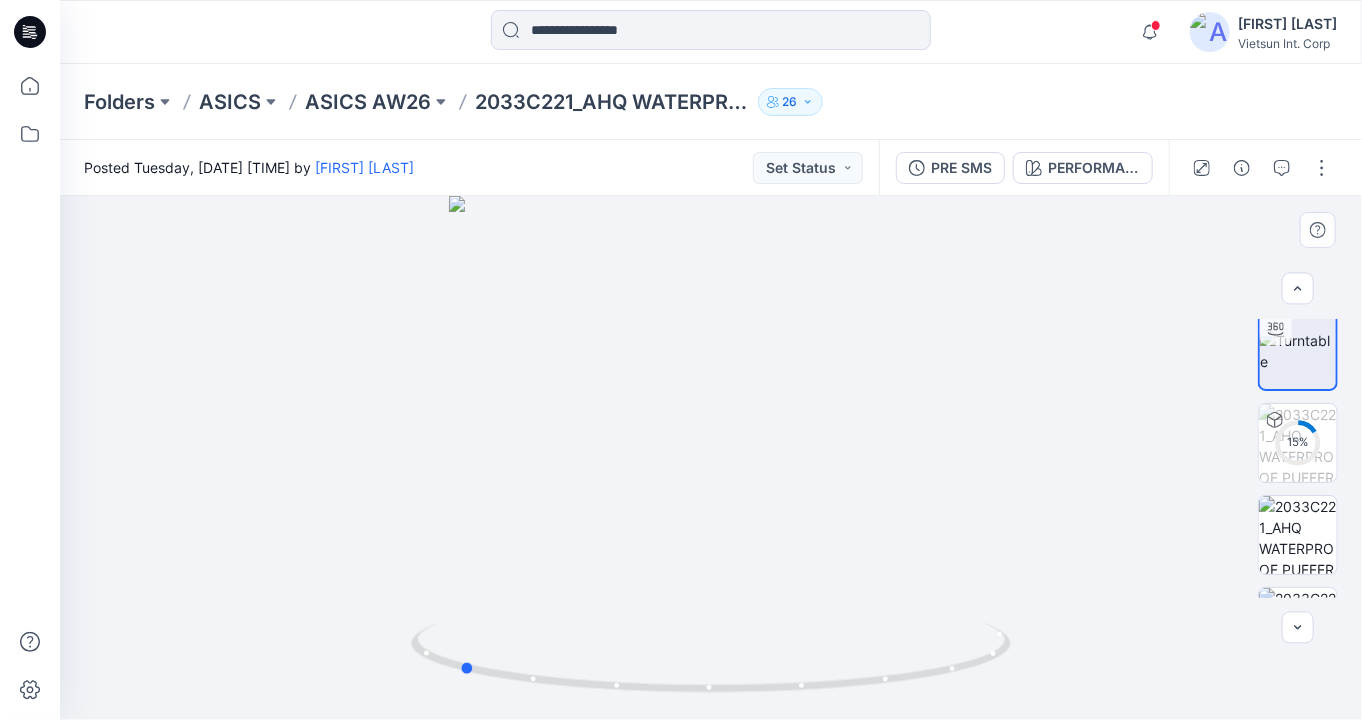 drag, startPoint x: 734, startPoint y: 326, endPoint x: 742, endPoint y: 347, distance: 22.472204 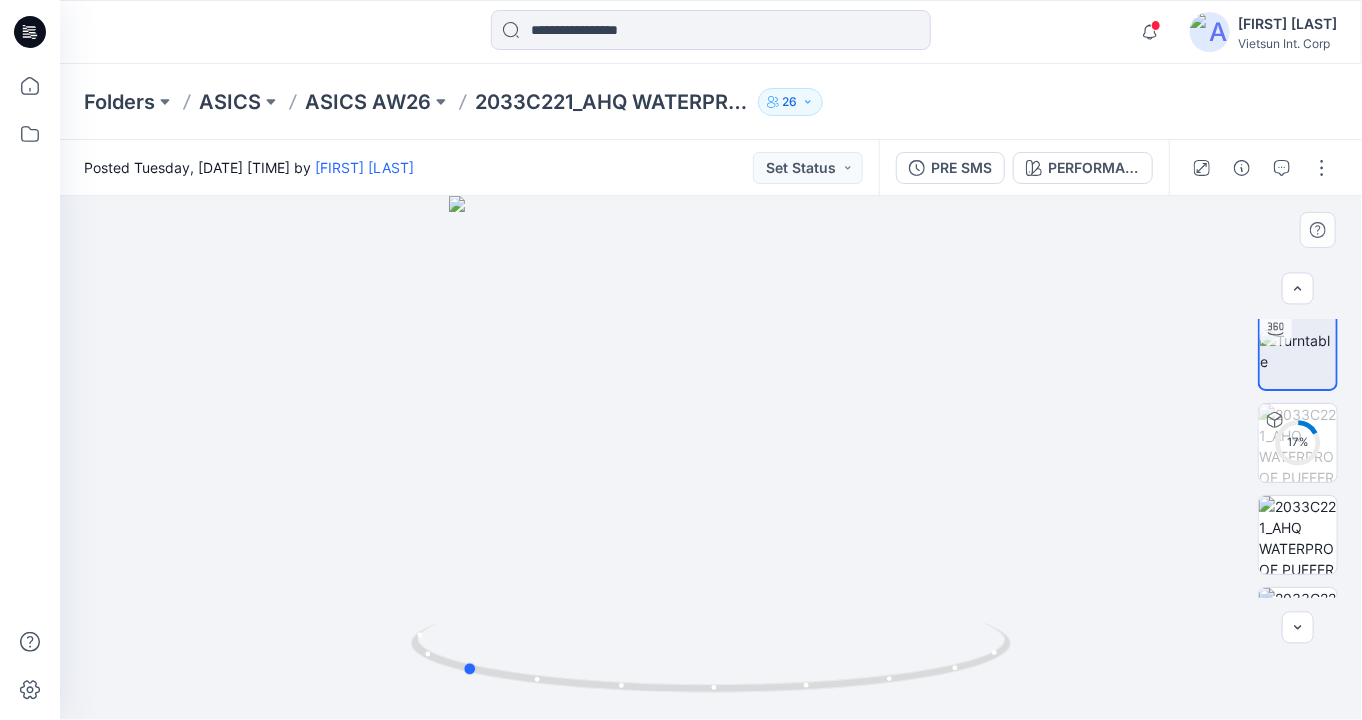 drag, startPoint x: 759, startPoint y: 447, endPoint x: 739, endPoint y: 462, distance: 25 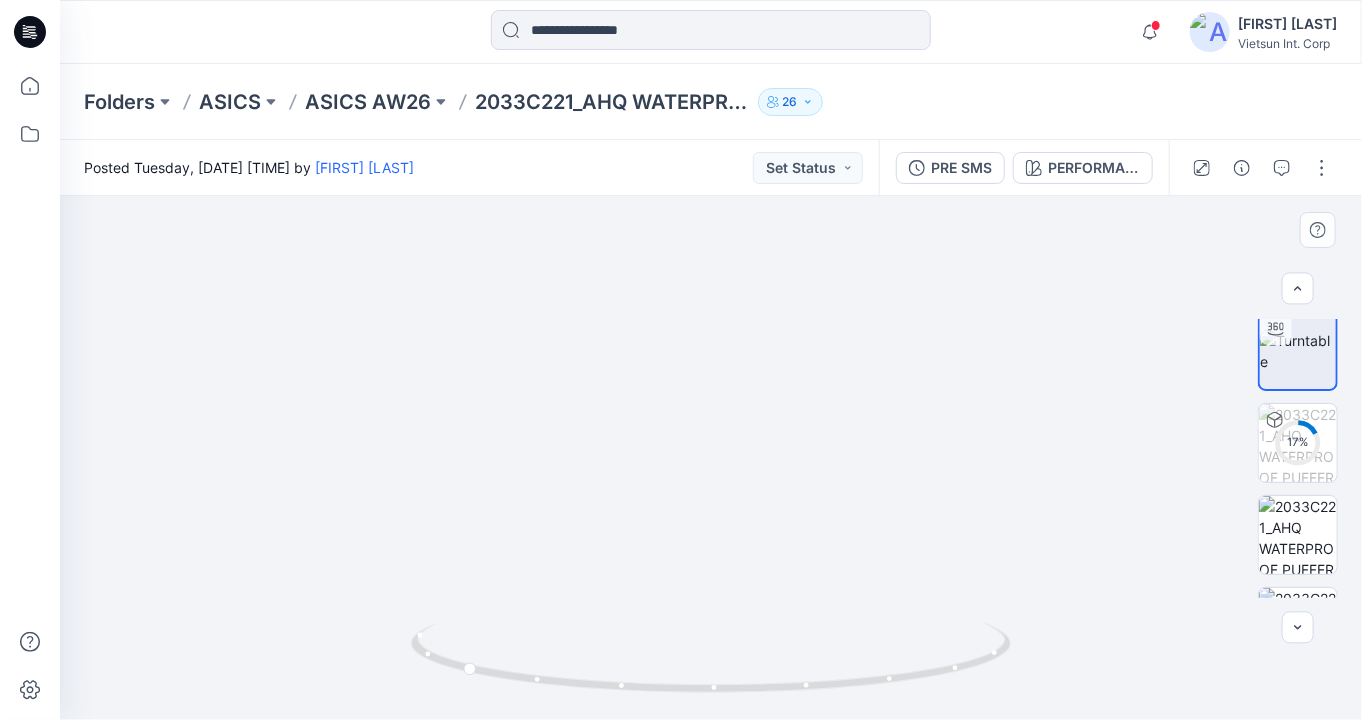 drag, startPoint x: 982, startPoint y: 485, endPoint x: 952, endPoint y: 491, distance: 30.594116 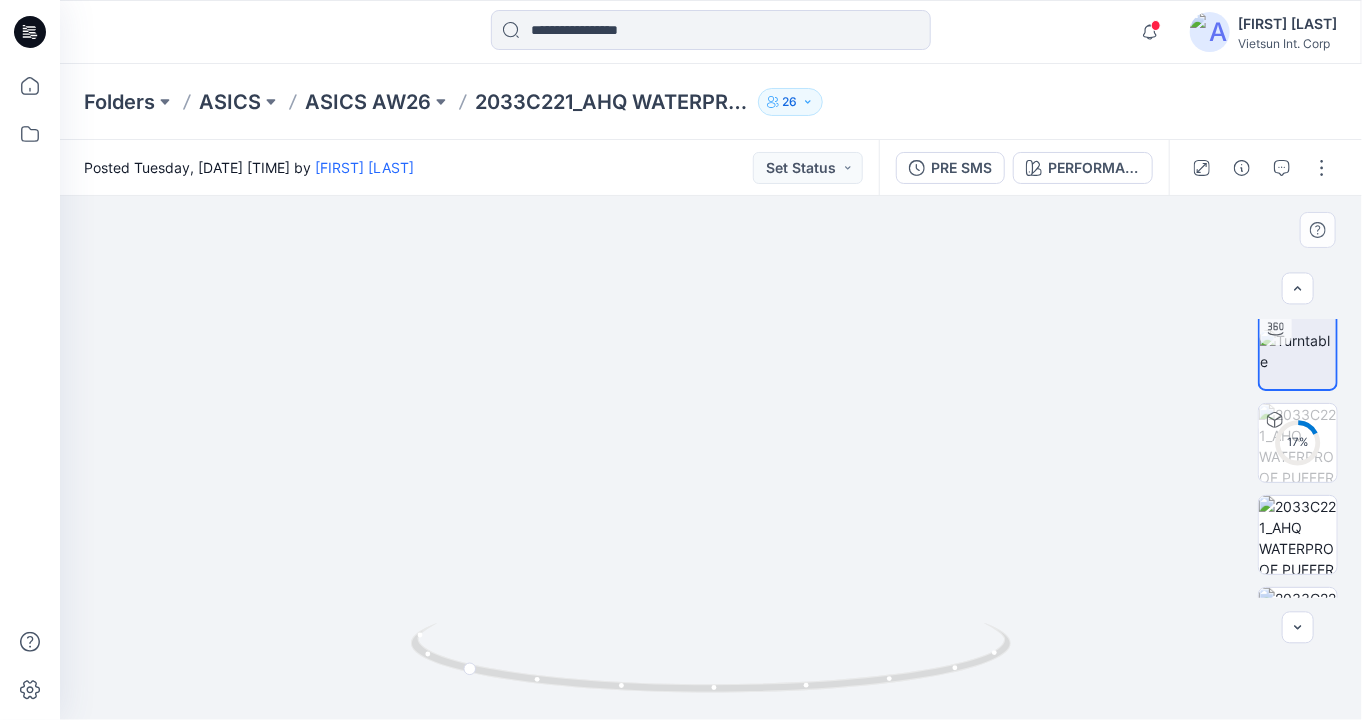drag, startPoint x: 872, startPoint y: 355, endPoint x: 797, endPoint y: 369, distance: 76.29548 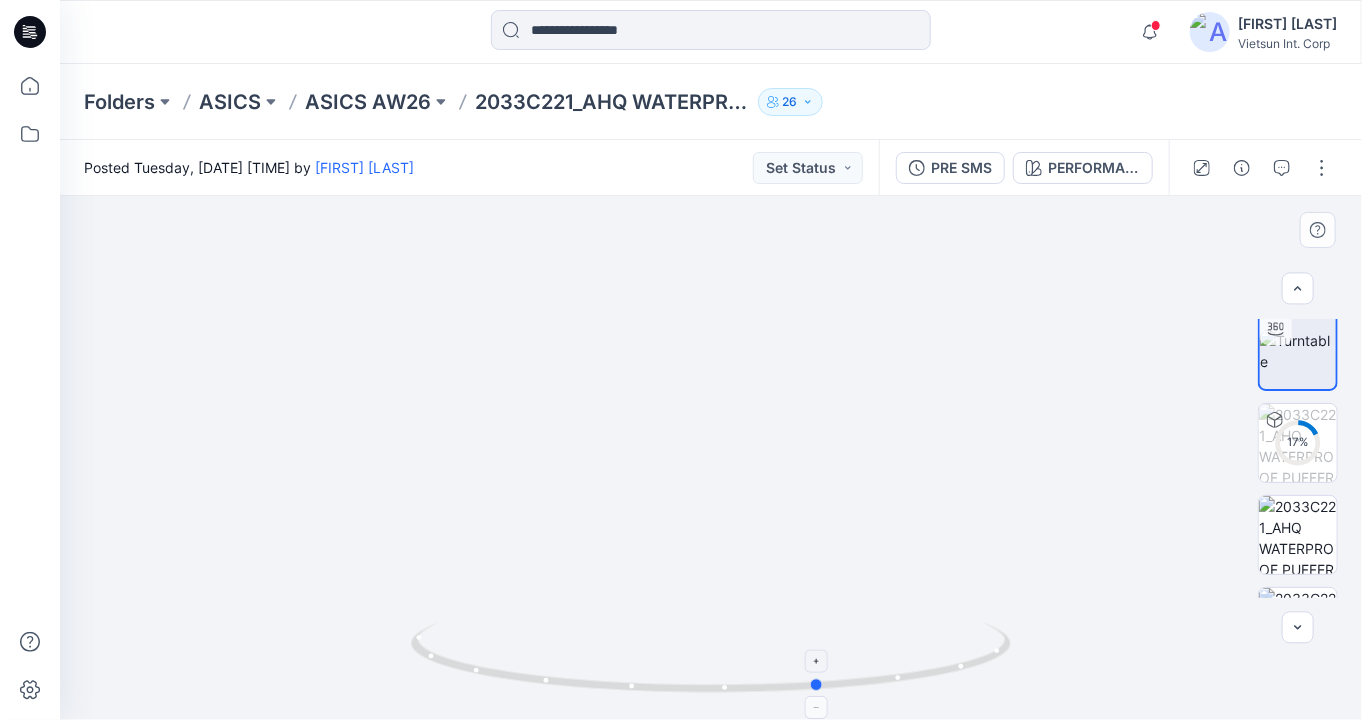 drag, startPoint x: 868, startPoint y: 683, endPoint x: 628, endPoint y: 668, distance: 240.46829 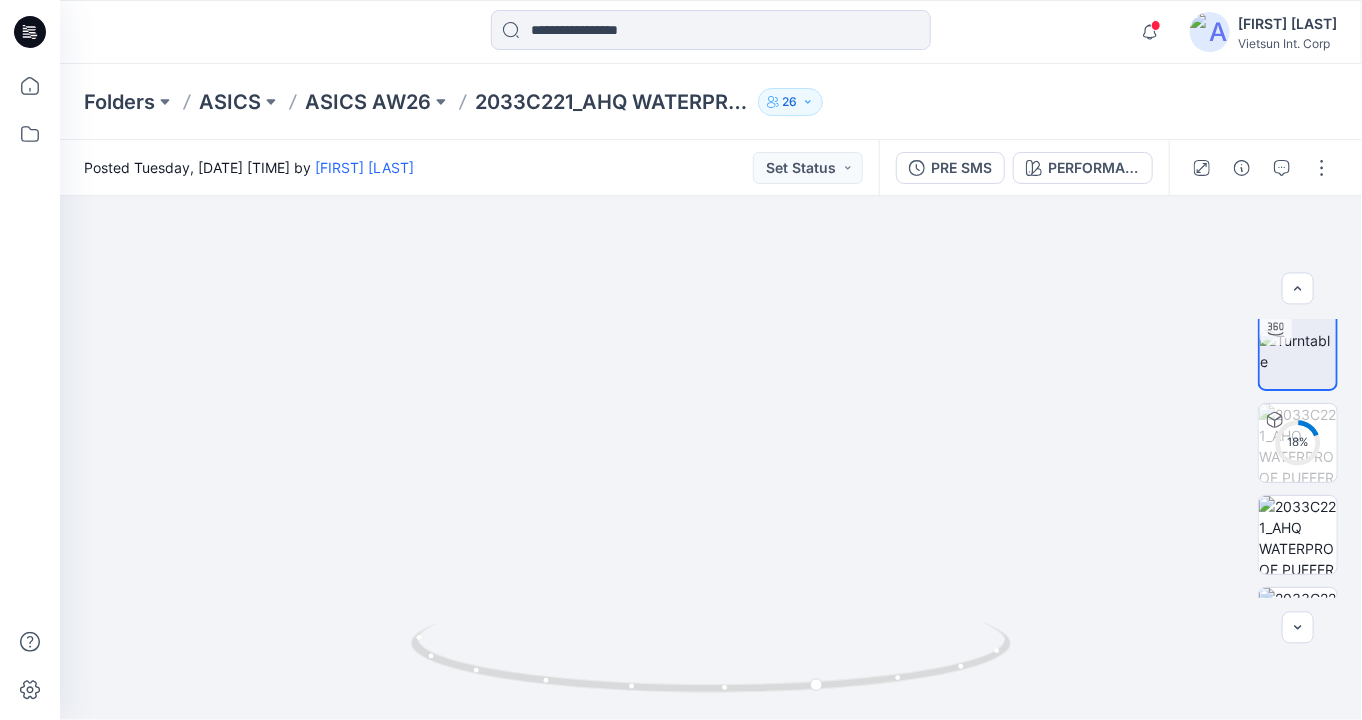drag, startPoint x: 1000, startPoint y: 679, endPoint x: 1000, endPoint y: 723, distance: 44 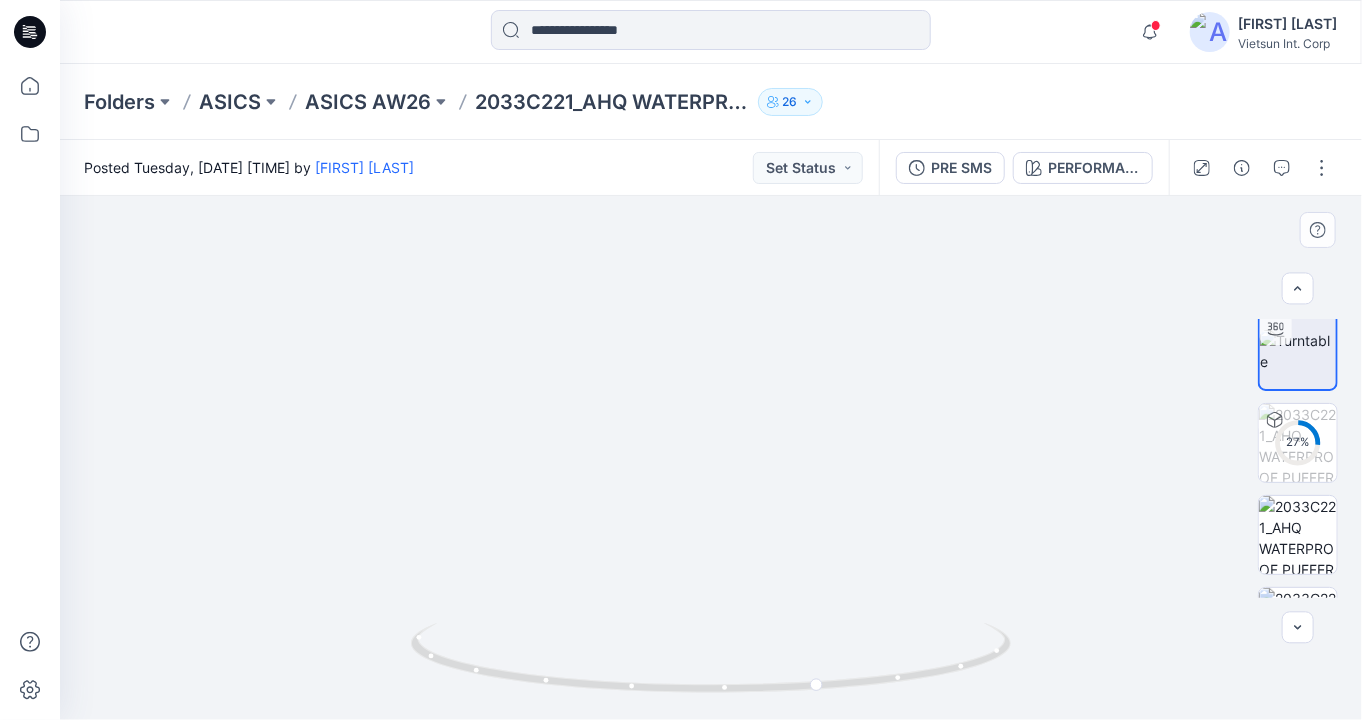 drag, startPoint x: 756, startPoint y: 565, endPoint x: 765, endPoint y: 528, distance: 38.078865 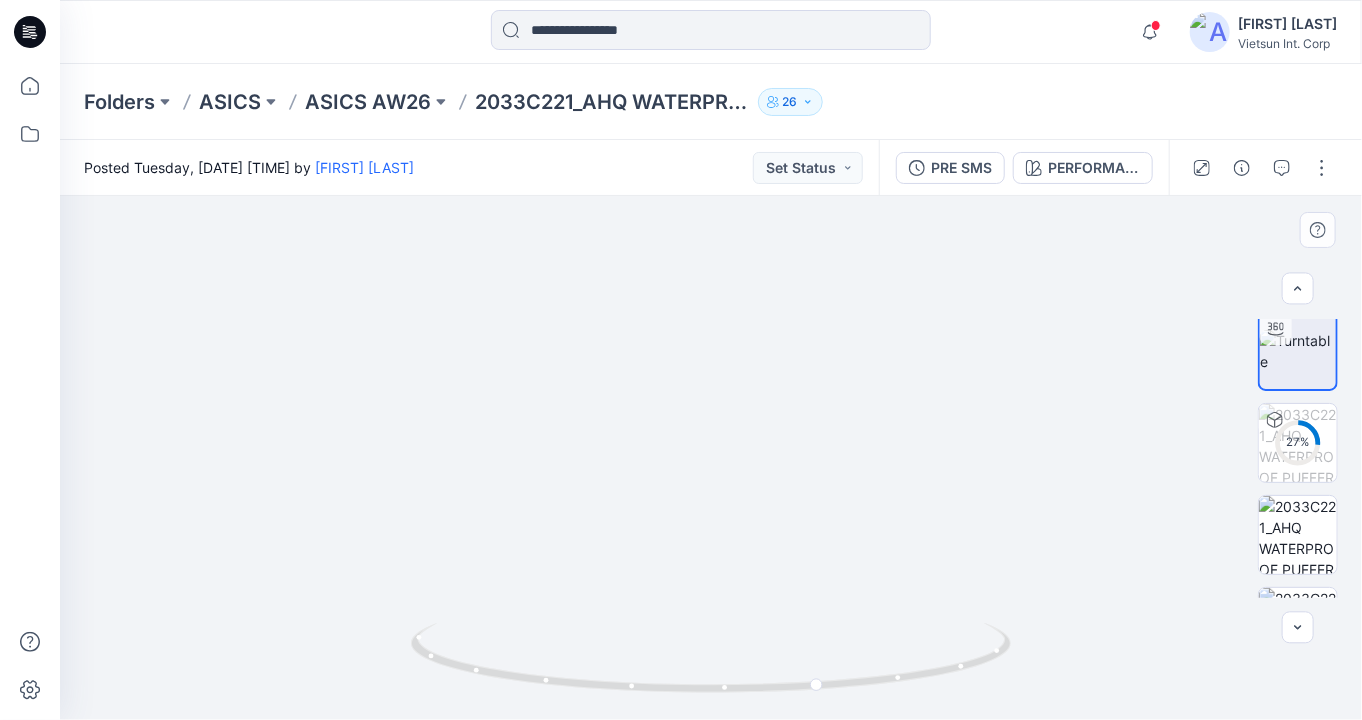 drag, startPoint x: 647, startPoint y: 631, endPoint x: 470, endPoint y: 500, distance: 220.20445 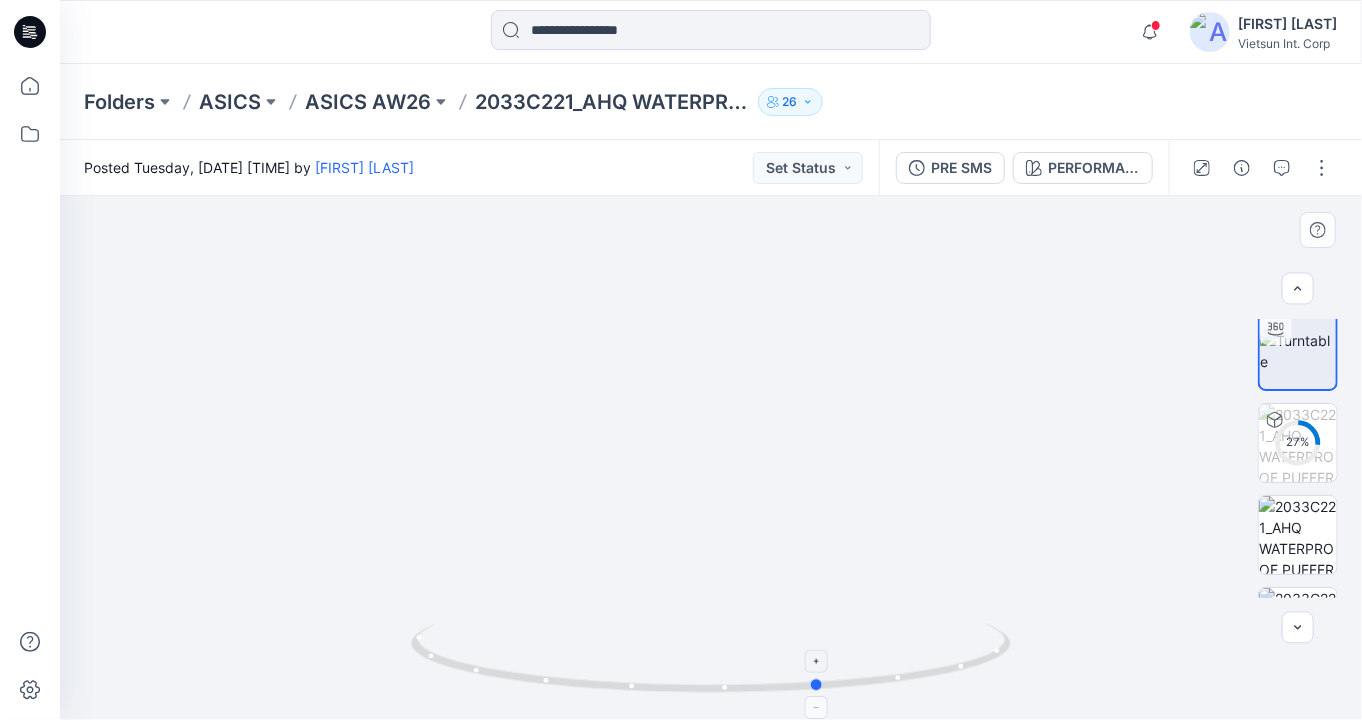 drag, startPoint x: 572, startPoint y: 640, endPoint x: 591, endPoint y: 648, distance: 20.615528 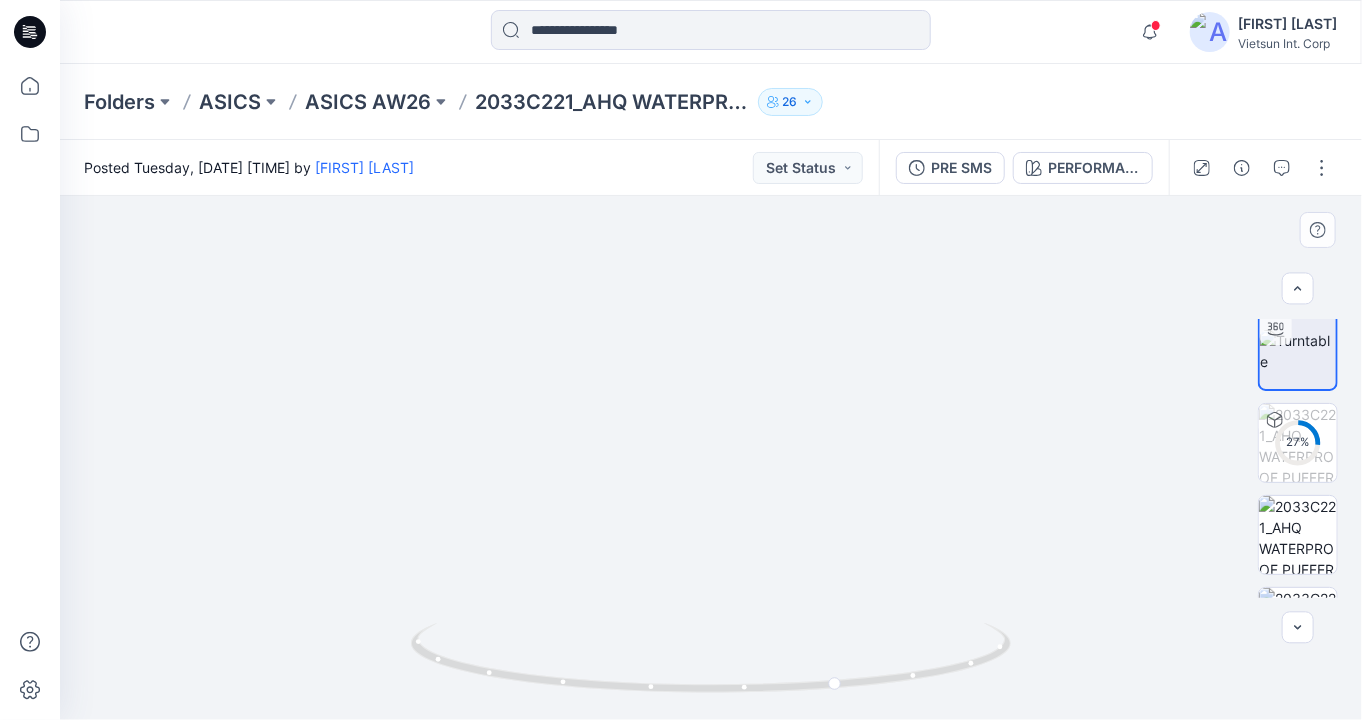 click at bounding box center [787, -109] 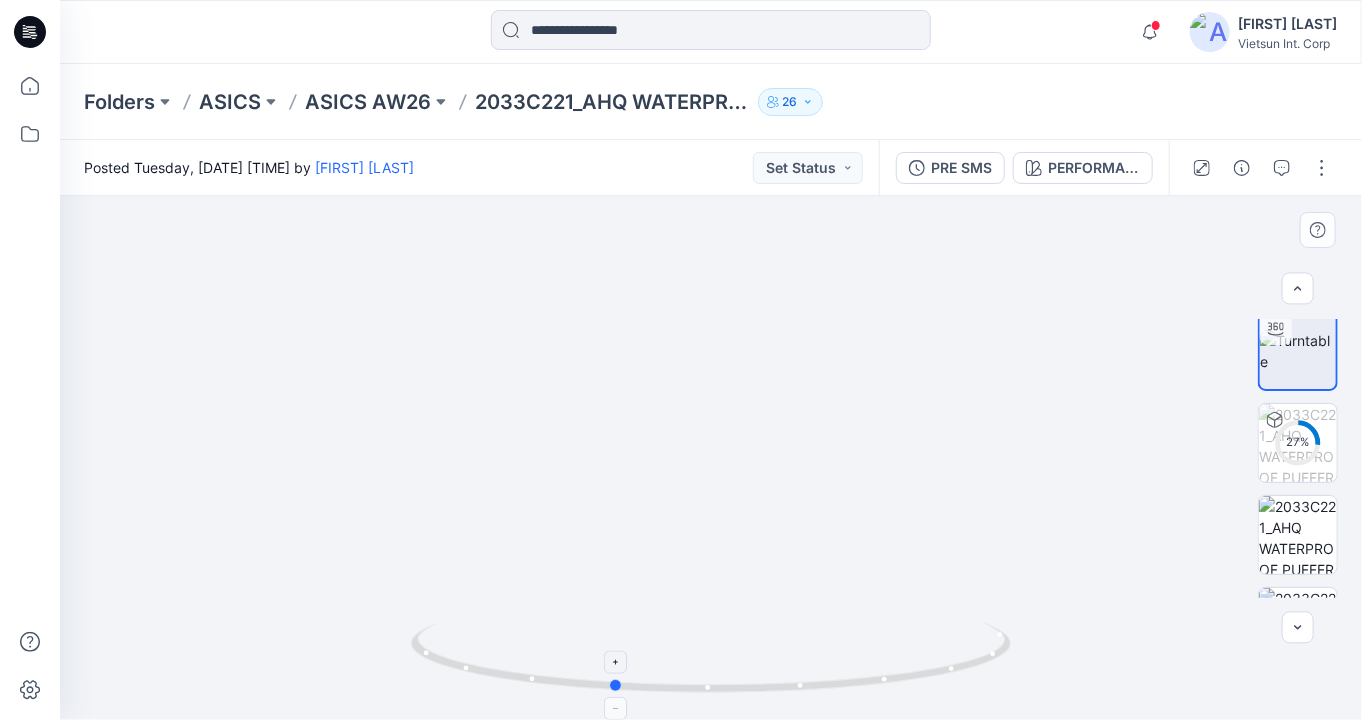 drag, startPoint x: 568, startPoint y: 684, endPoint x: 941, endPoint y: 663, distance: 373.5907 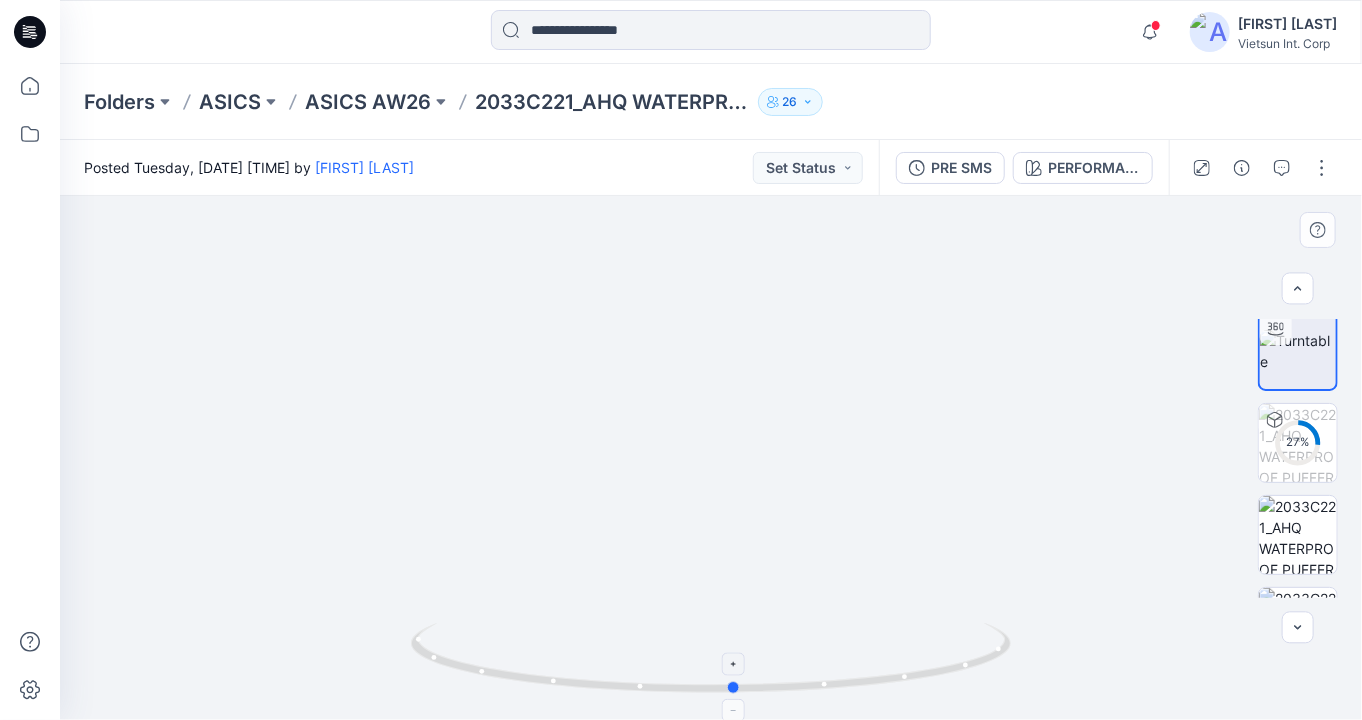 drag, startPoint x: 713, startPoint y: 702, endPoint x: 835, endPoint y: 692, distance: 122.40915 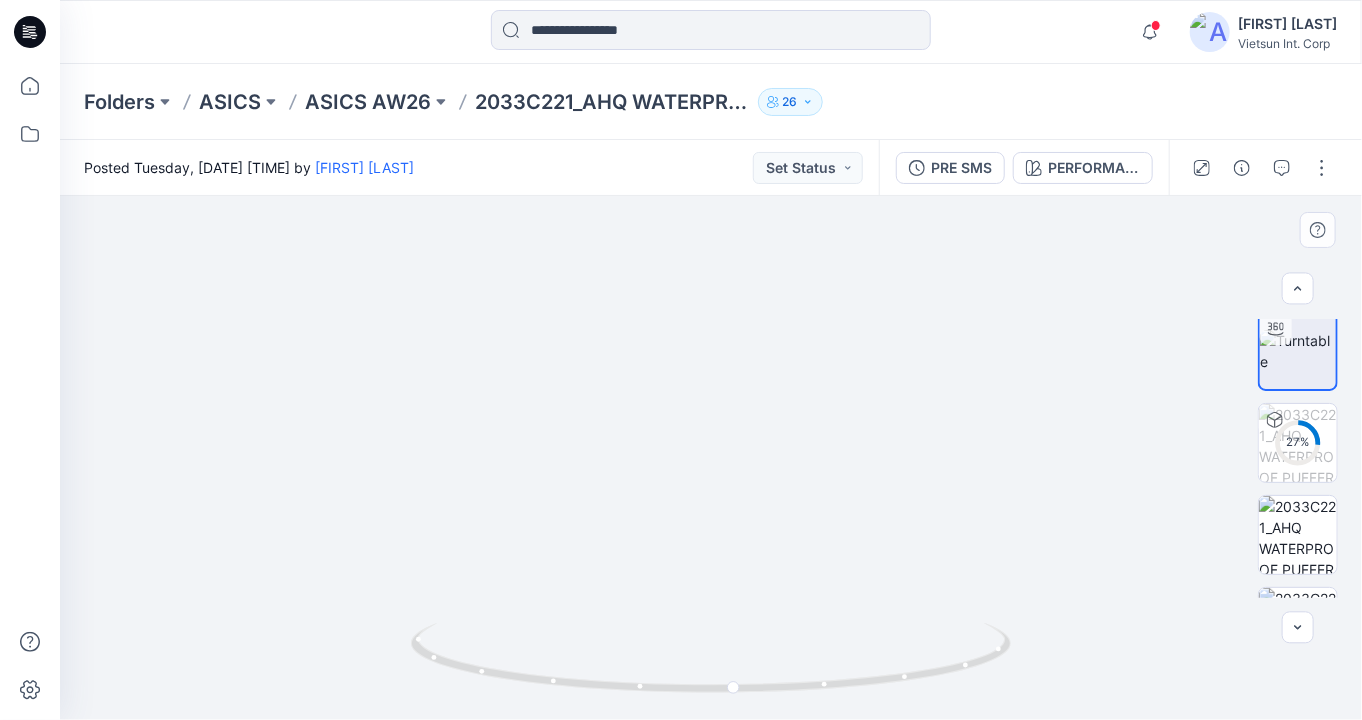 drag, startPoint x: 743, startPoint y: 339, endPoint x: 754, endPoint y: 566, distance: 227.26636 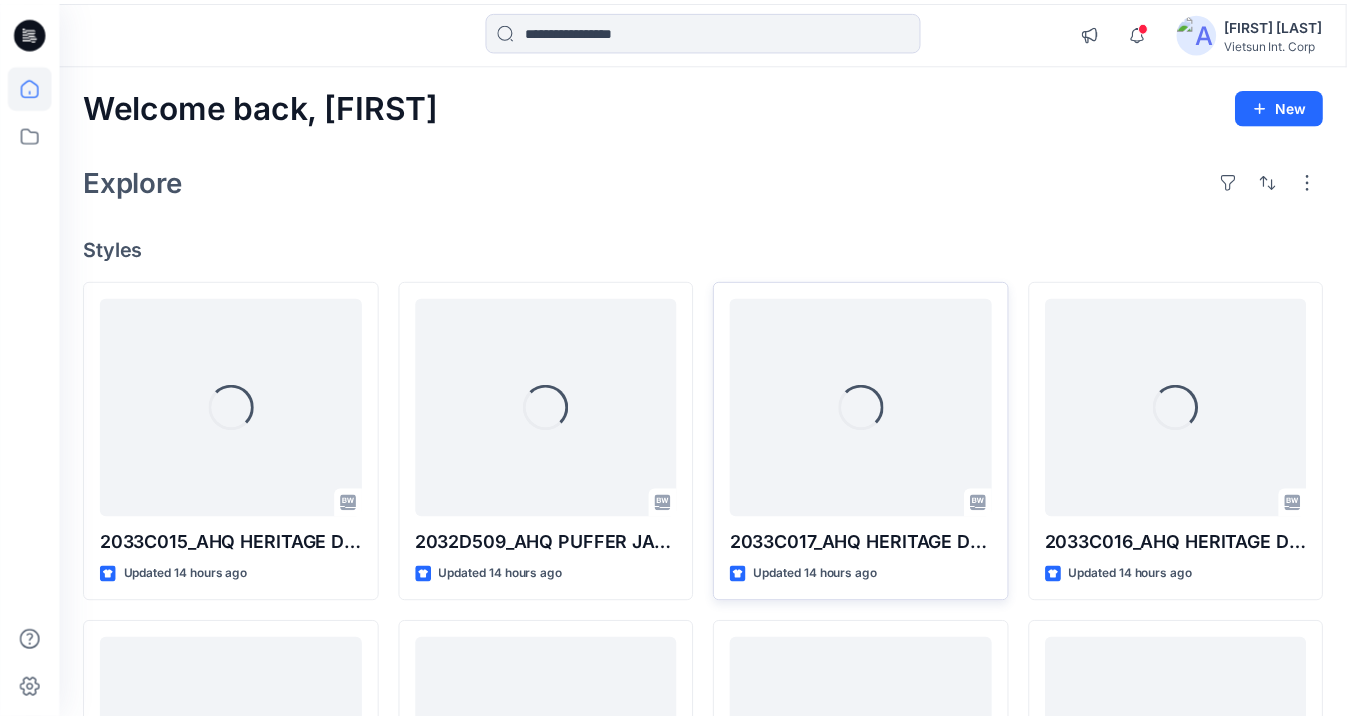scroll, scrollTop: 200, scrollLeft: 0, axis: vertical 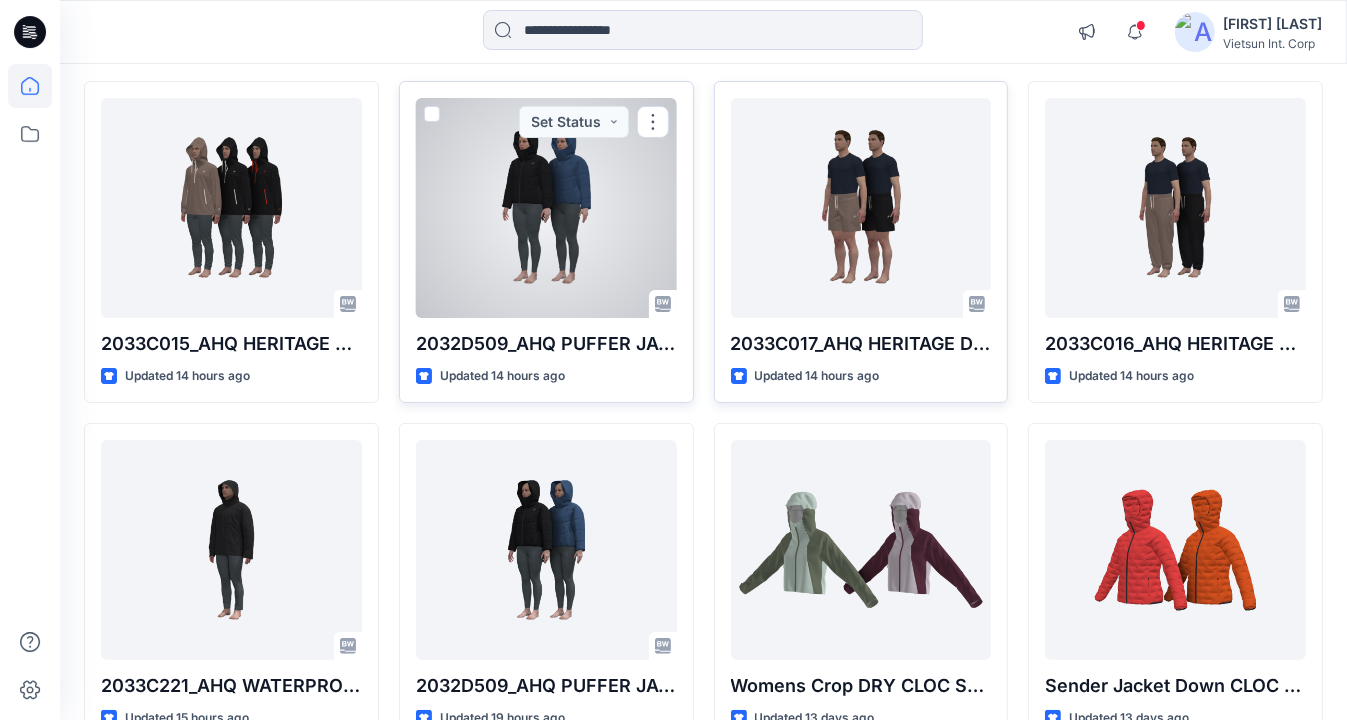 click at bounding box center [546, 208] 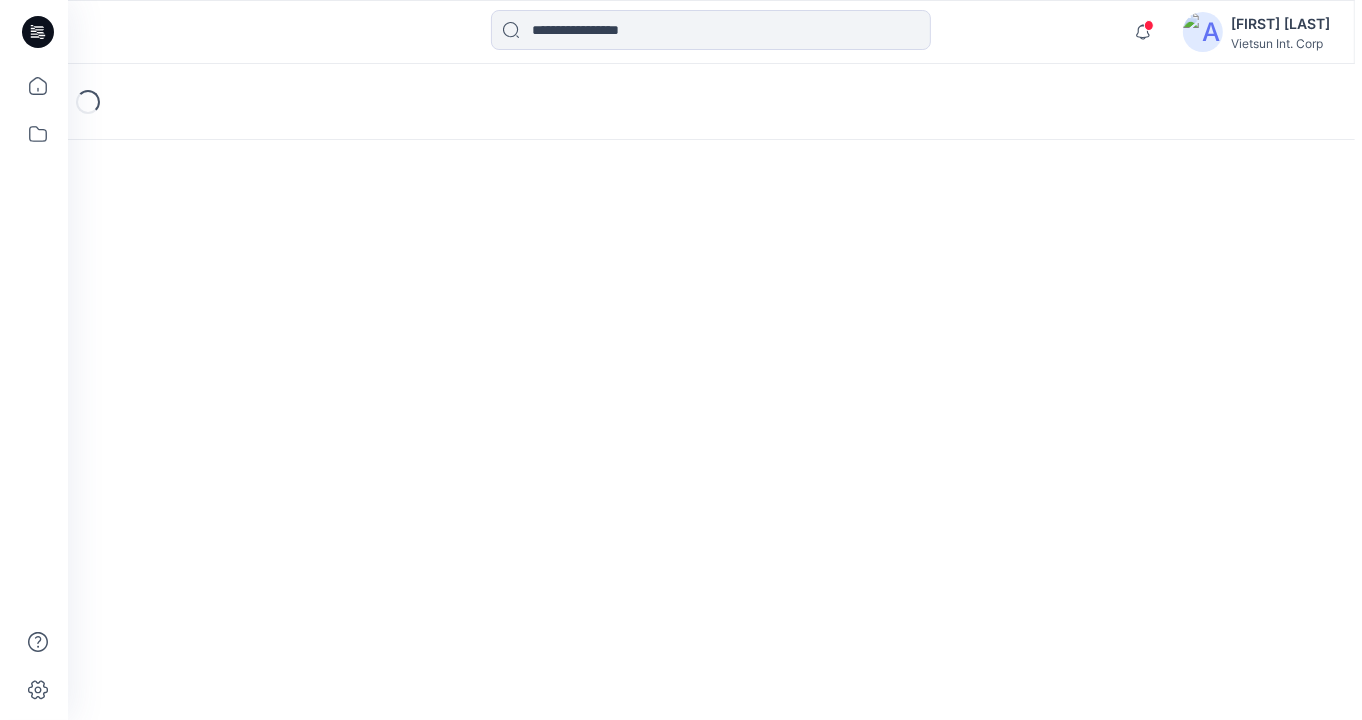 scroll, scrollTop: 0, scrollLeft: 0, axis: both 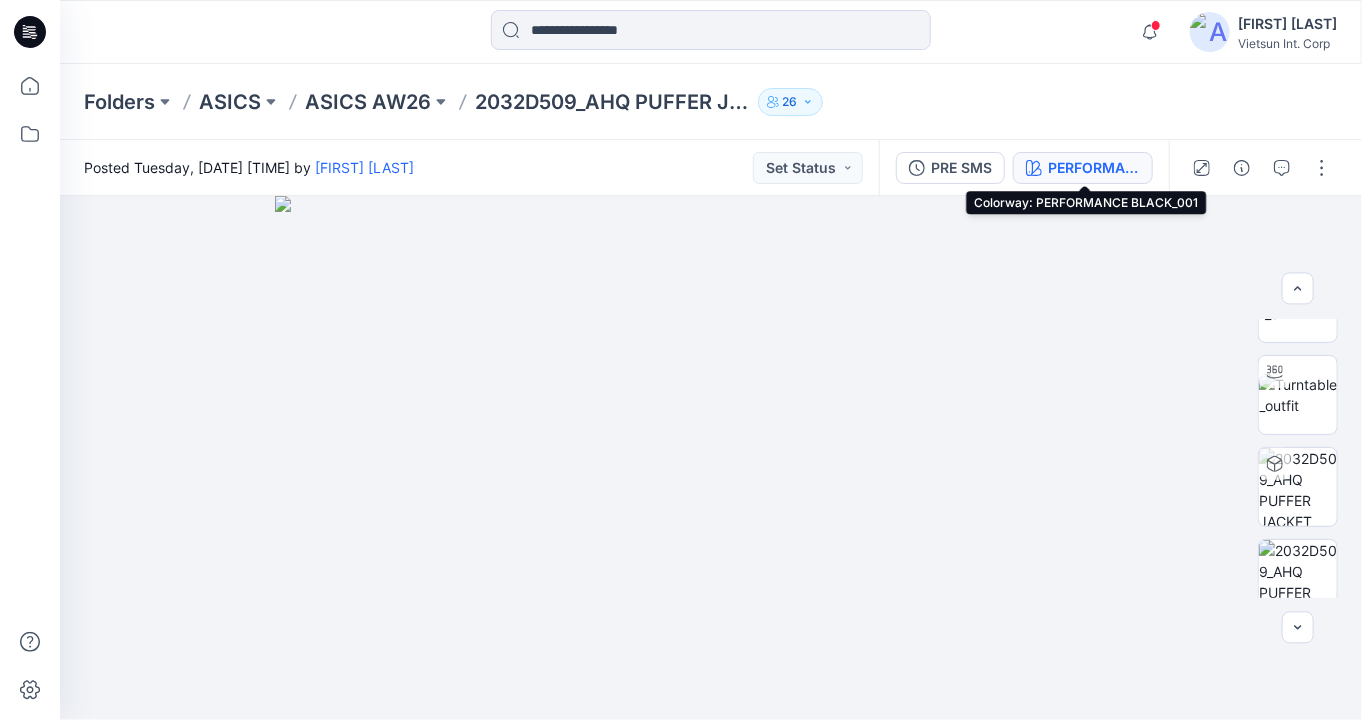 click on "PERFORMANCE BLACK_001" at bounding box center [1094, 168] 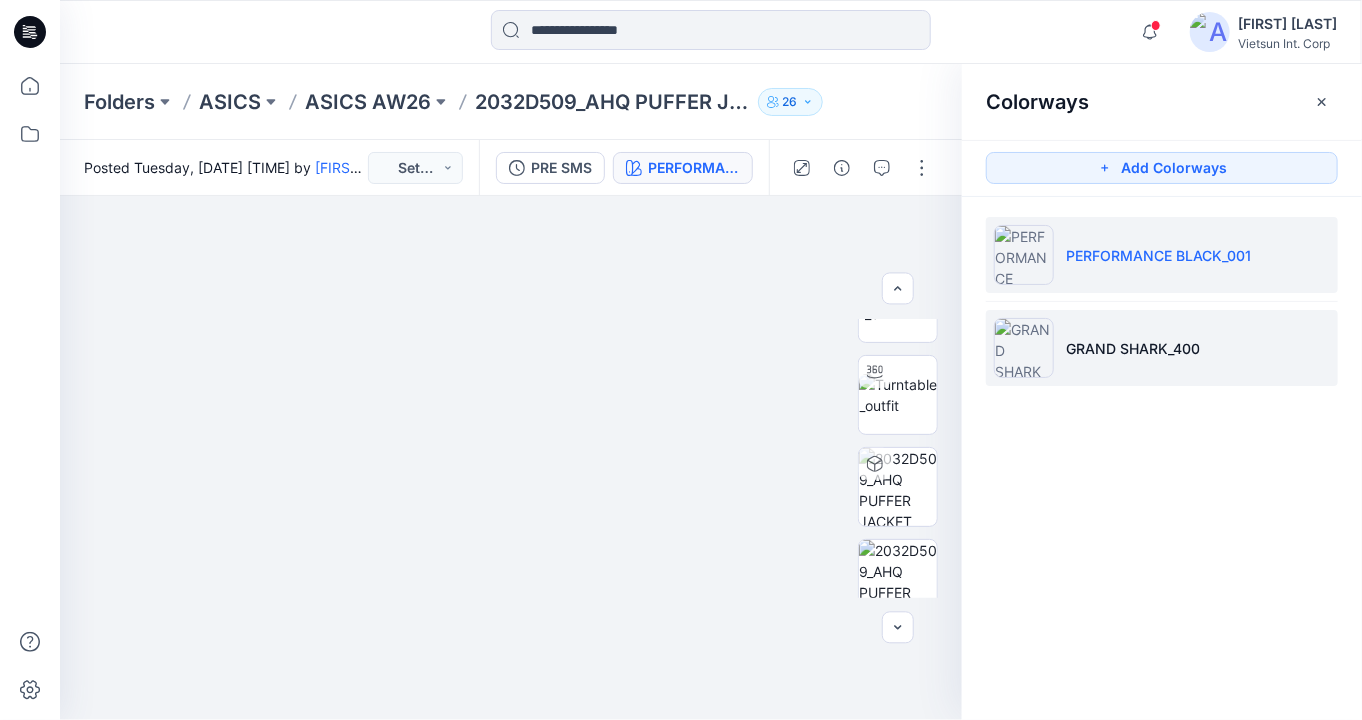 click on "GRAND SHARK_400" at bounding box center (1133, 348) 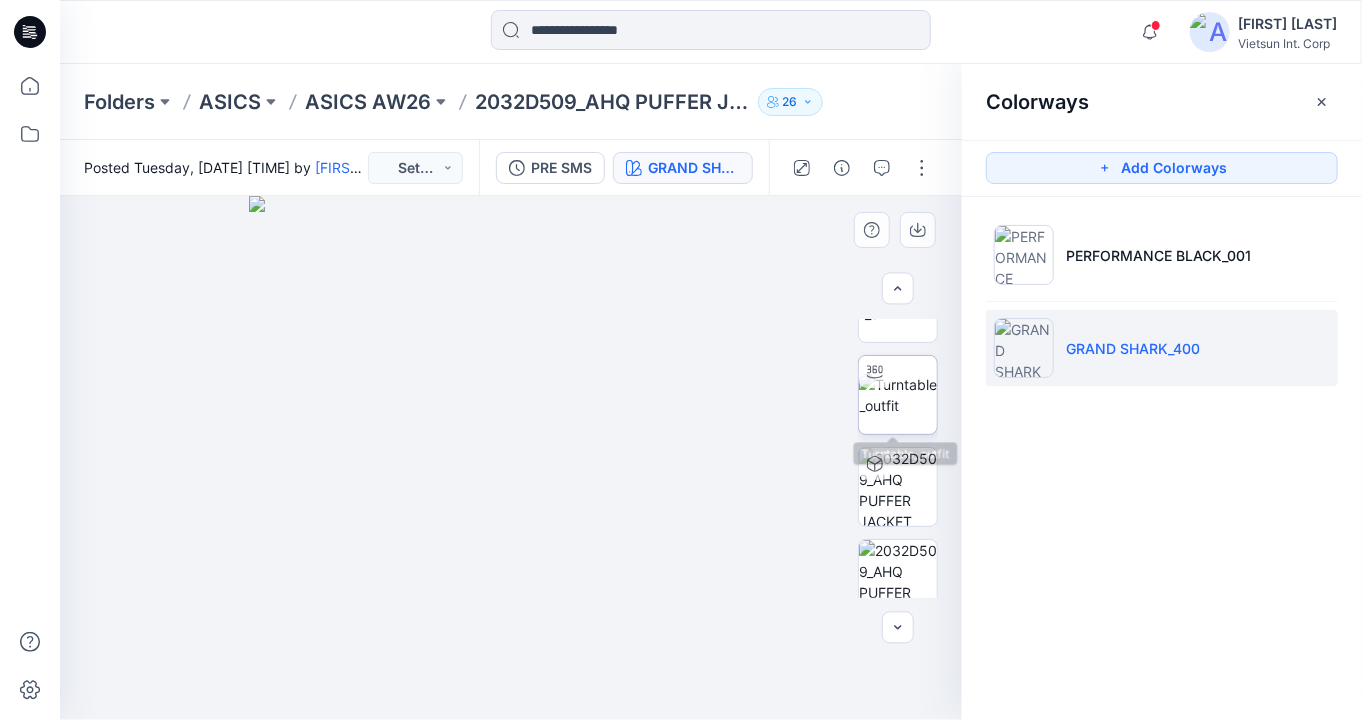 click at bounding box center (898, 395) 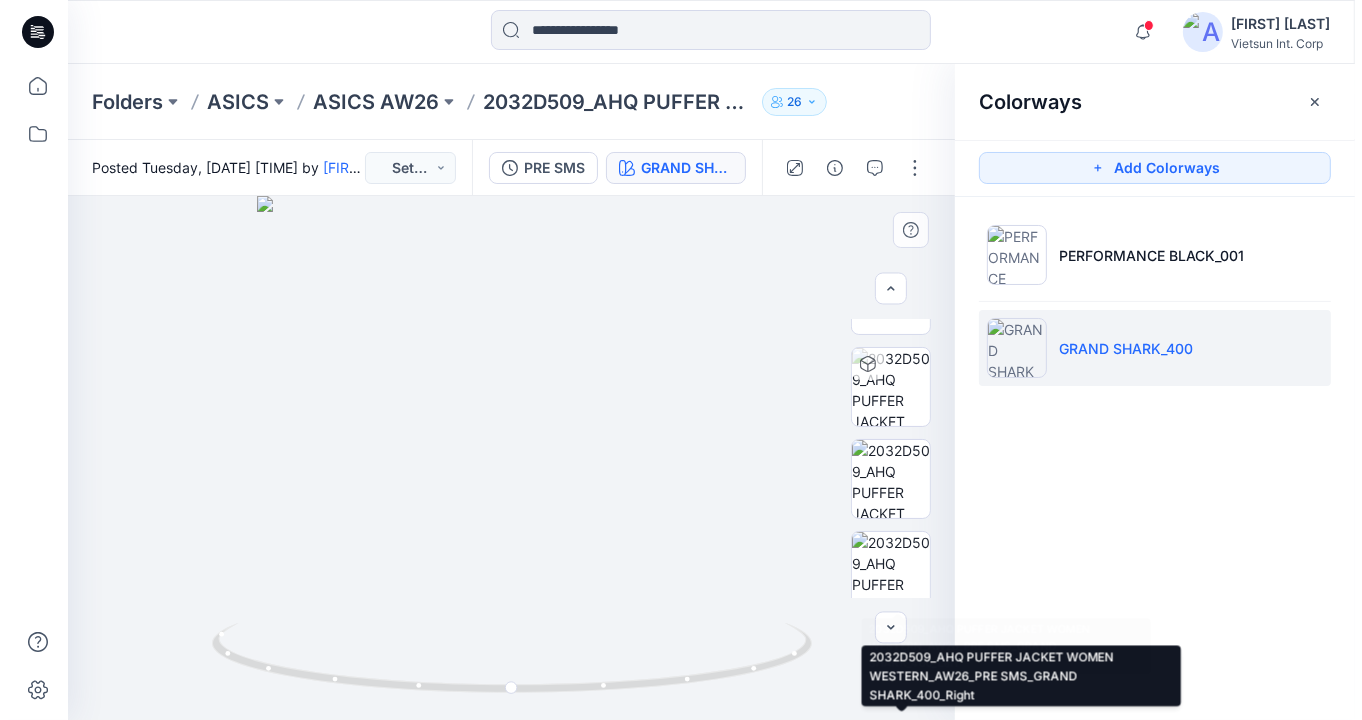 scroll, scrollTop: 0, scrollLeft: 0, axis: both 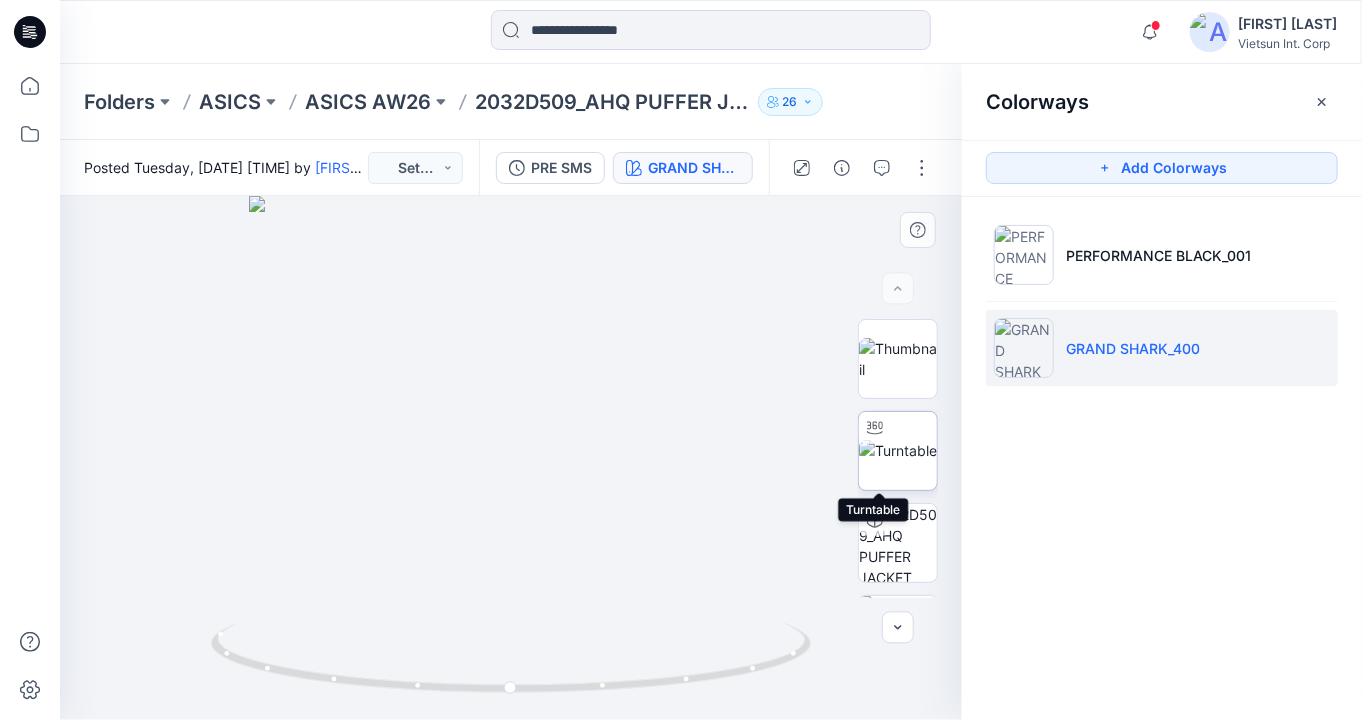 click at bounding box center (898, 450) 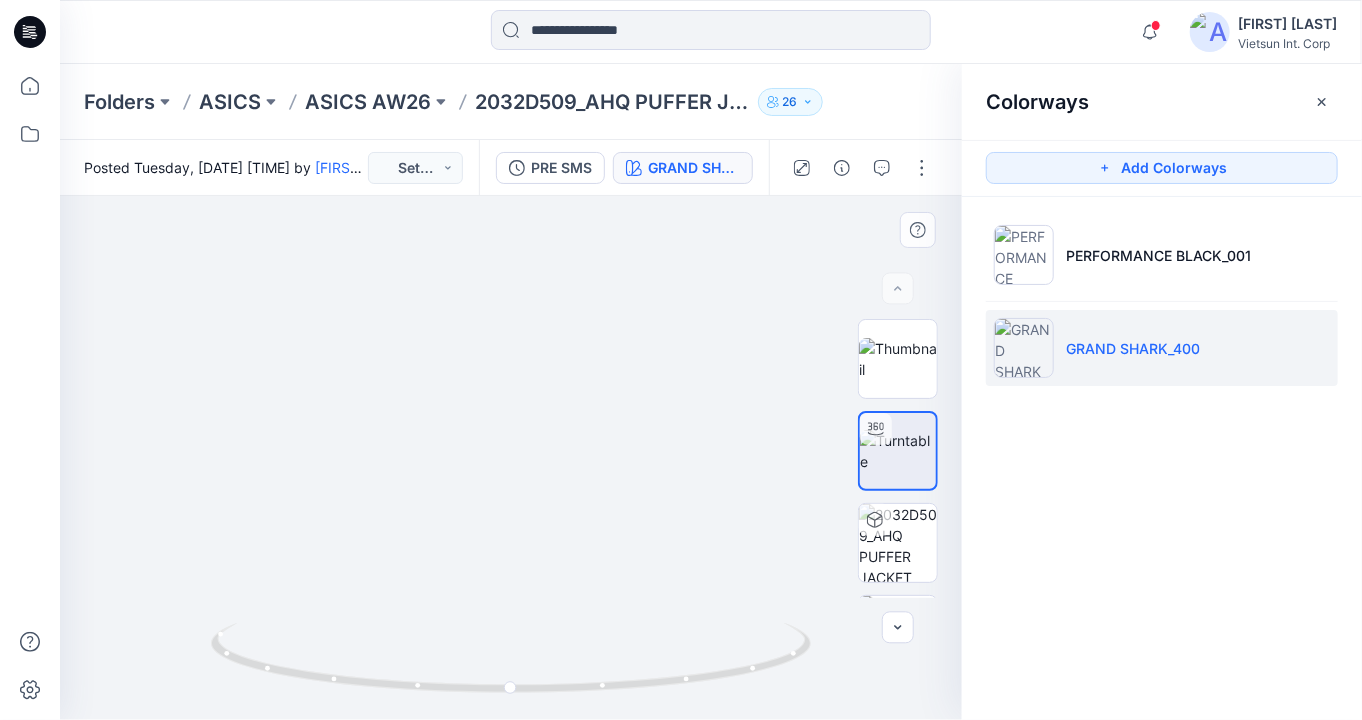 drag, startPoint x: 511, startPoint y: 594, endPoint x: 516, endPoint y: 379, distance: 215.05814 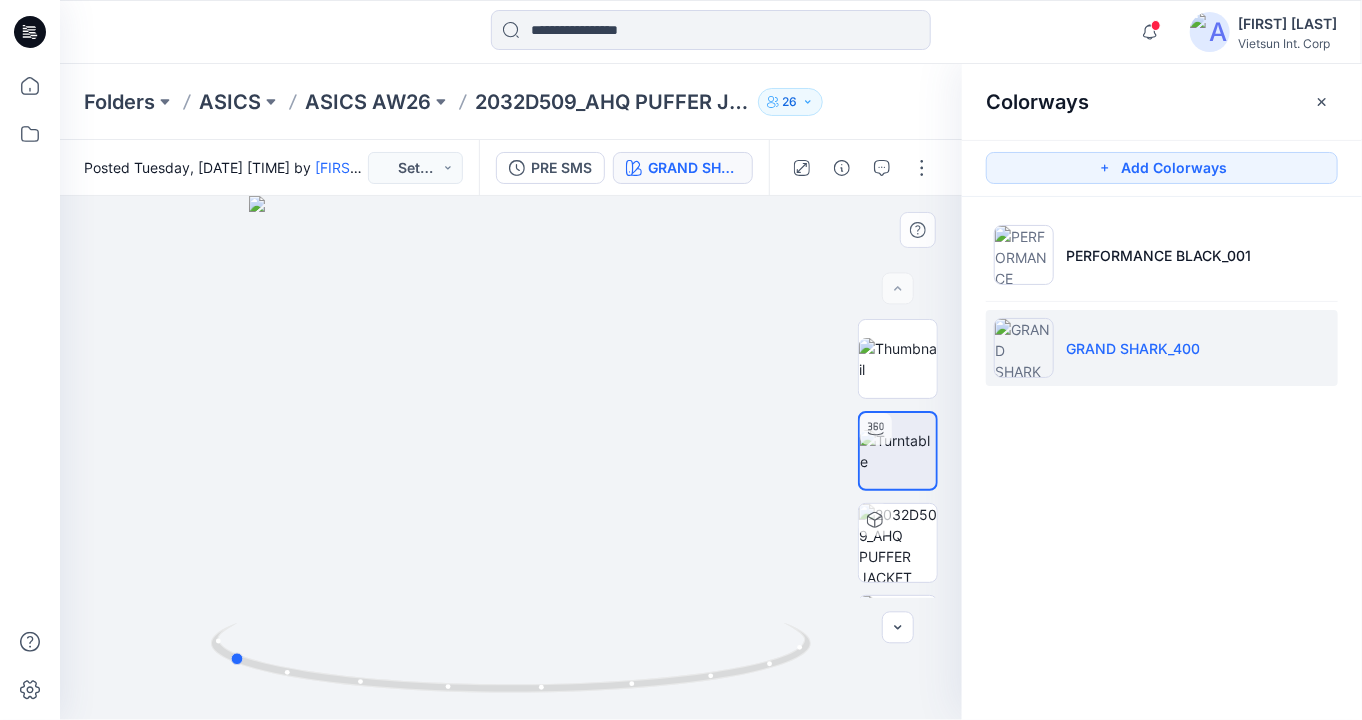drag, startPoint x: 741, startPoint y: 542, endPoint x: 459, endPoint y: 527, distance: 282.39865 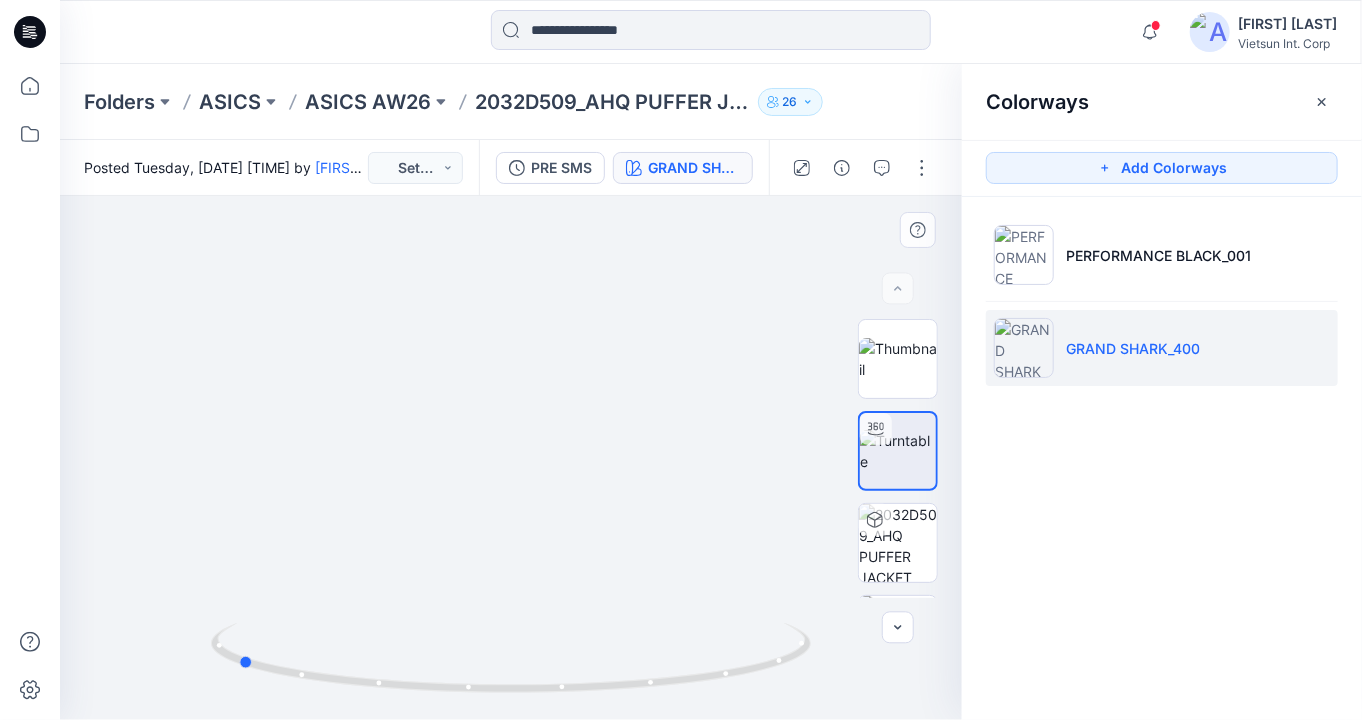 drag, startPoint x: 527, startPoint y: 634, endPoint x: 541, endPoint y: 475, distance: 159.61516 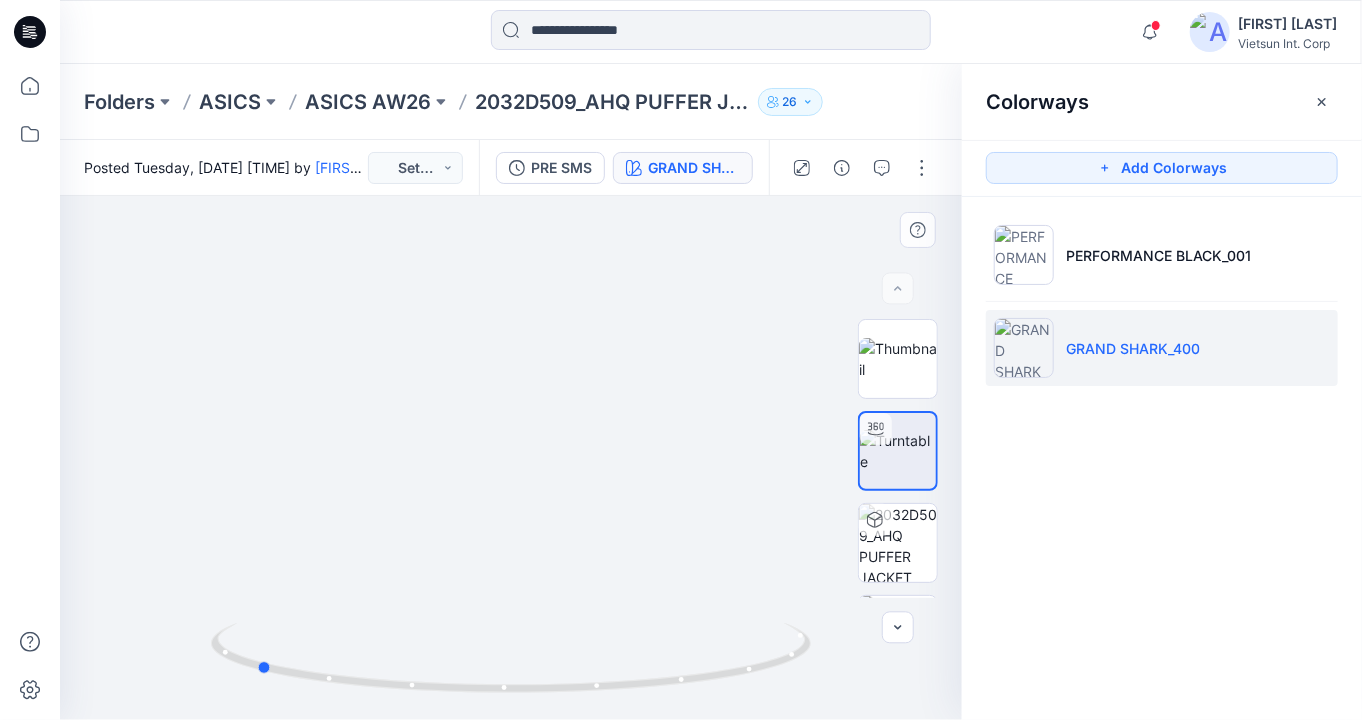 drag, startPoint x: 525, startPoint y: 636, endPoint x: 536, endPoint y: 339, distance: 297.20364 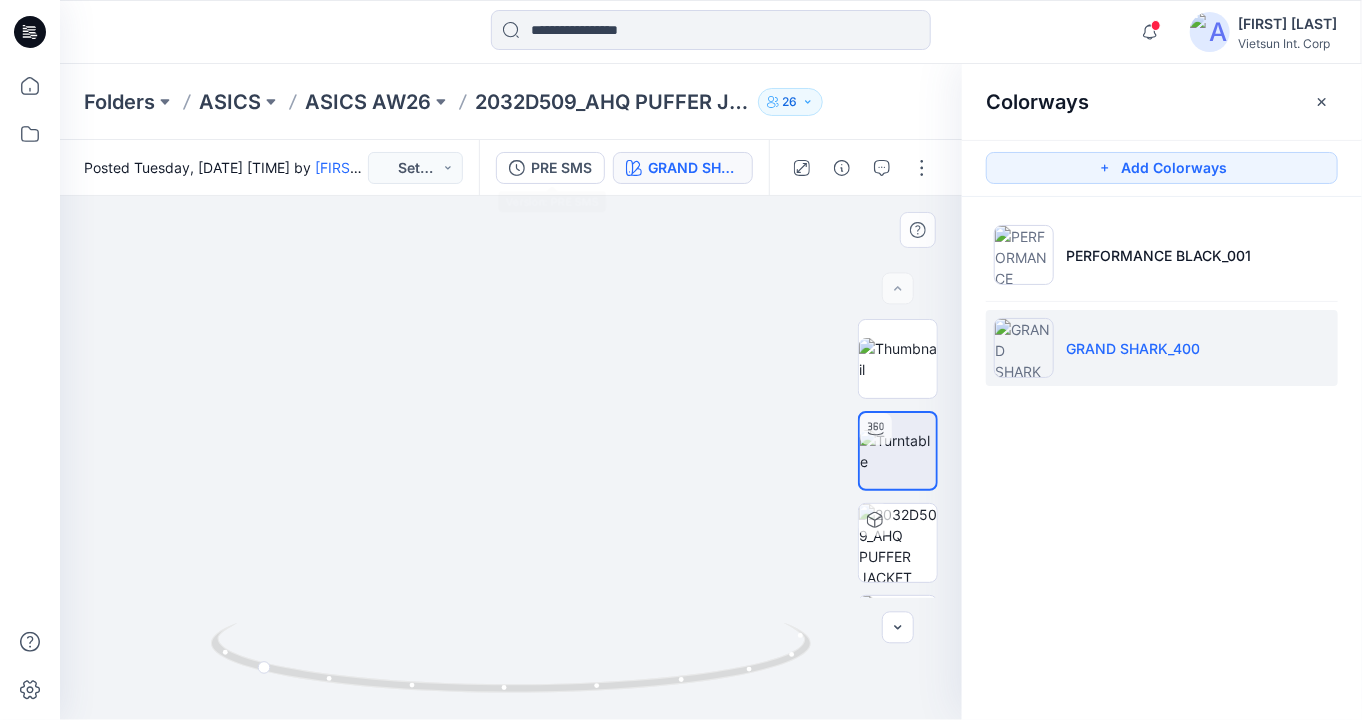 drag, startPoint x: 531, startPoint y: 475, endPoint x: 534, endPoint y: 420, distance: 55.081757 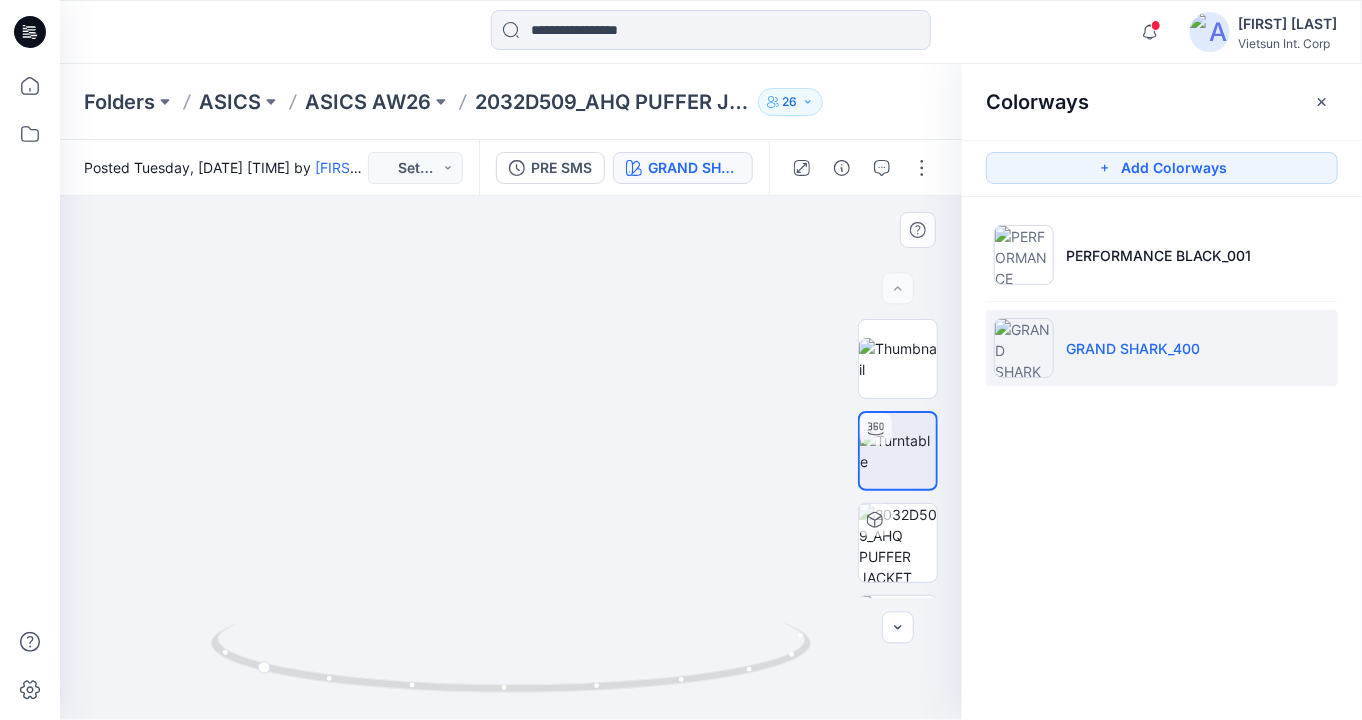 drag, startPoint x: 558, startPoint y: 383, endPoint x: 560, endPoint y: 464, distance: 81.02469 